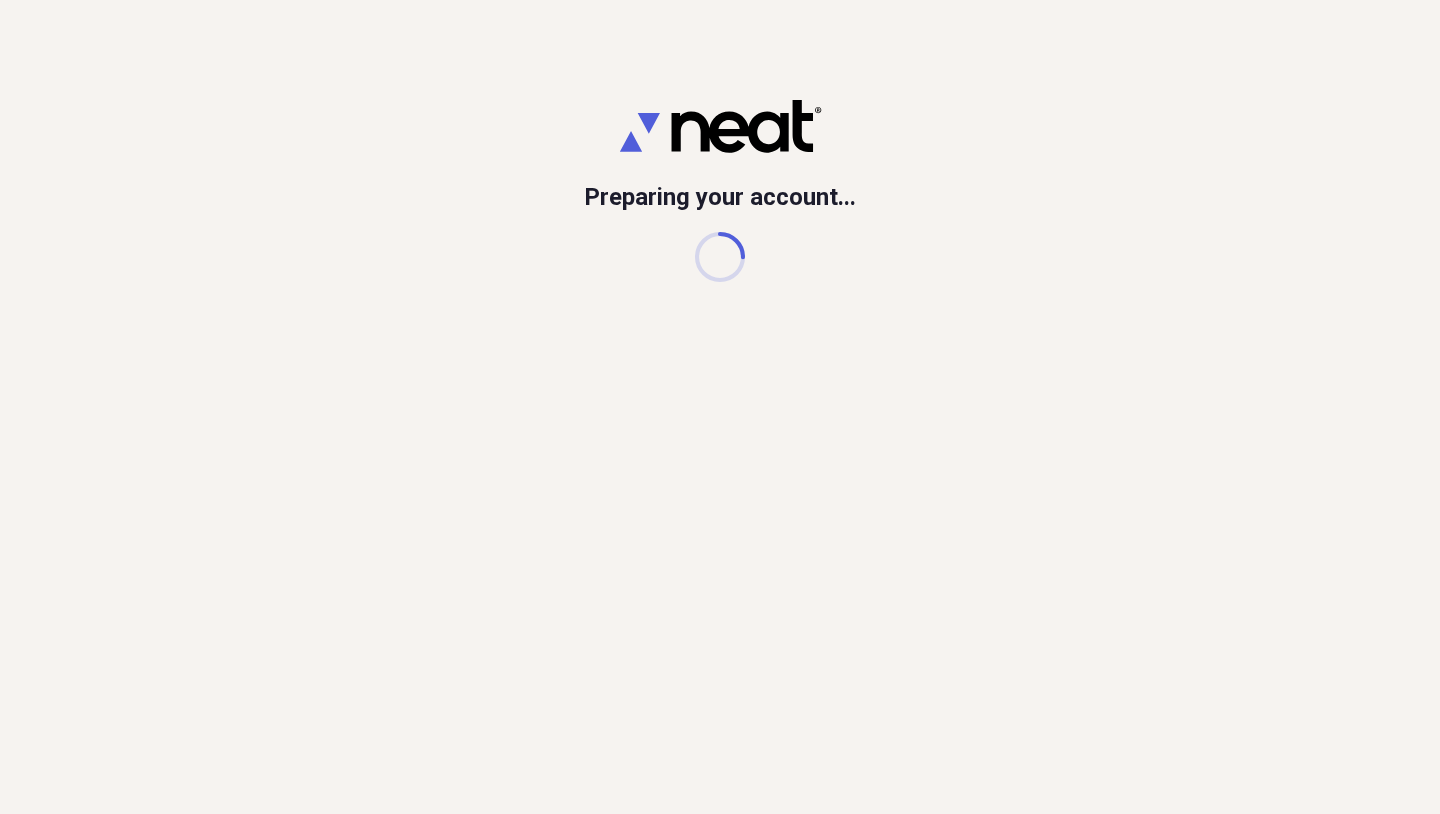 scroll, scrollTop: 0, scrollLeft: 0, axis: both 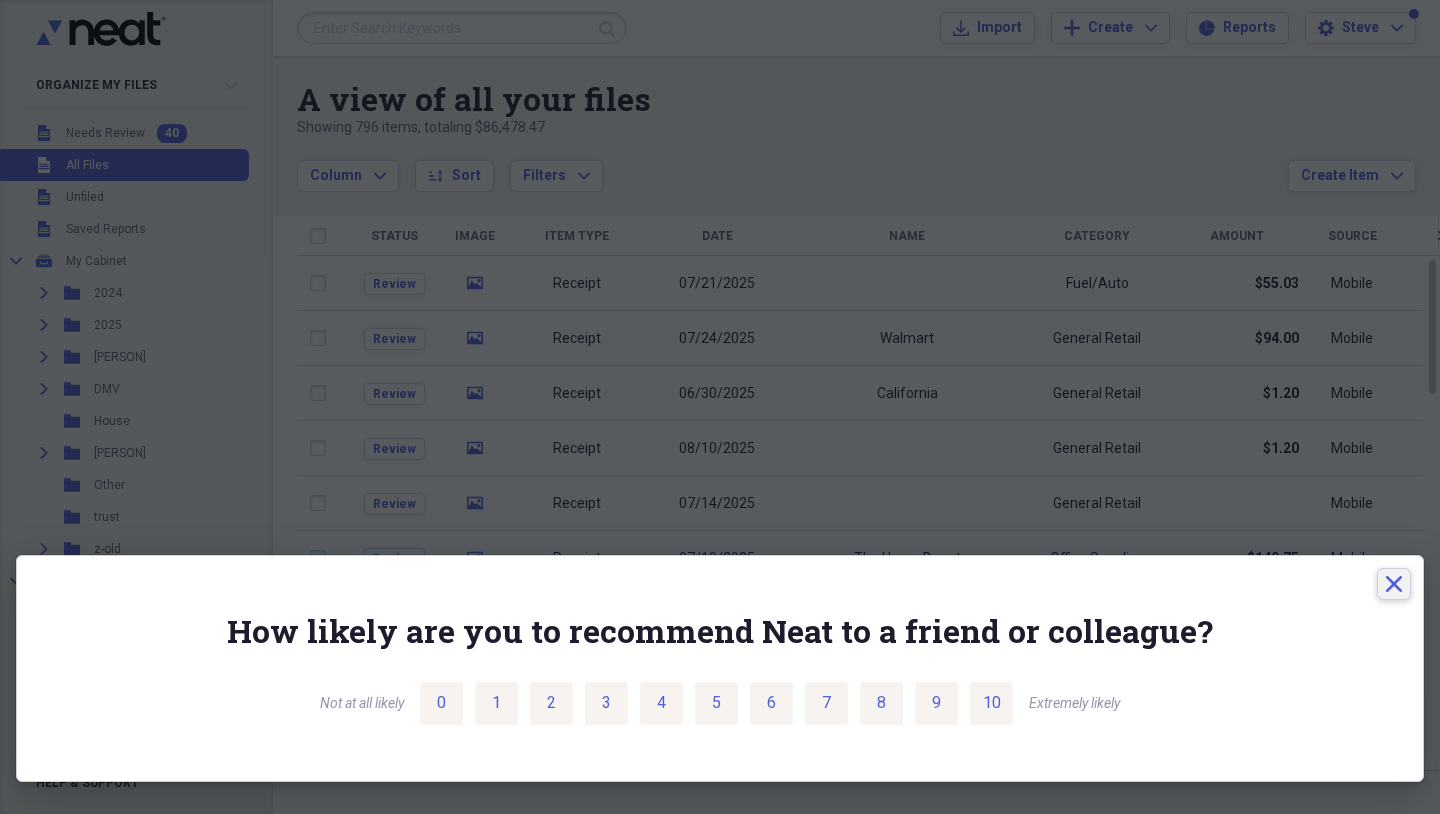 click on "Close" 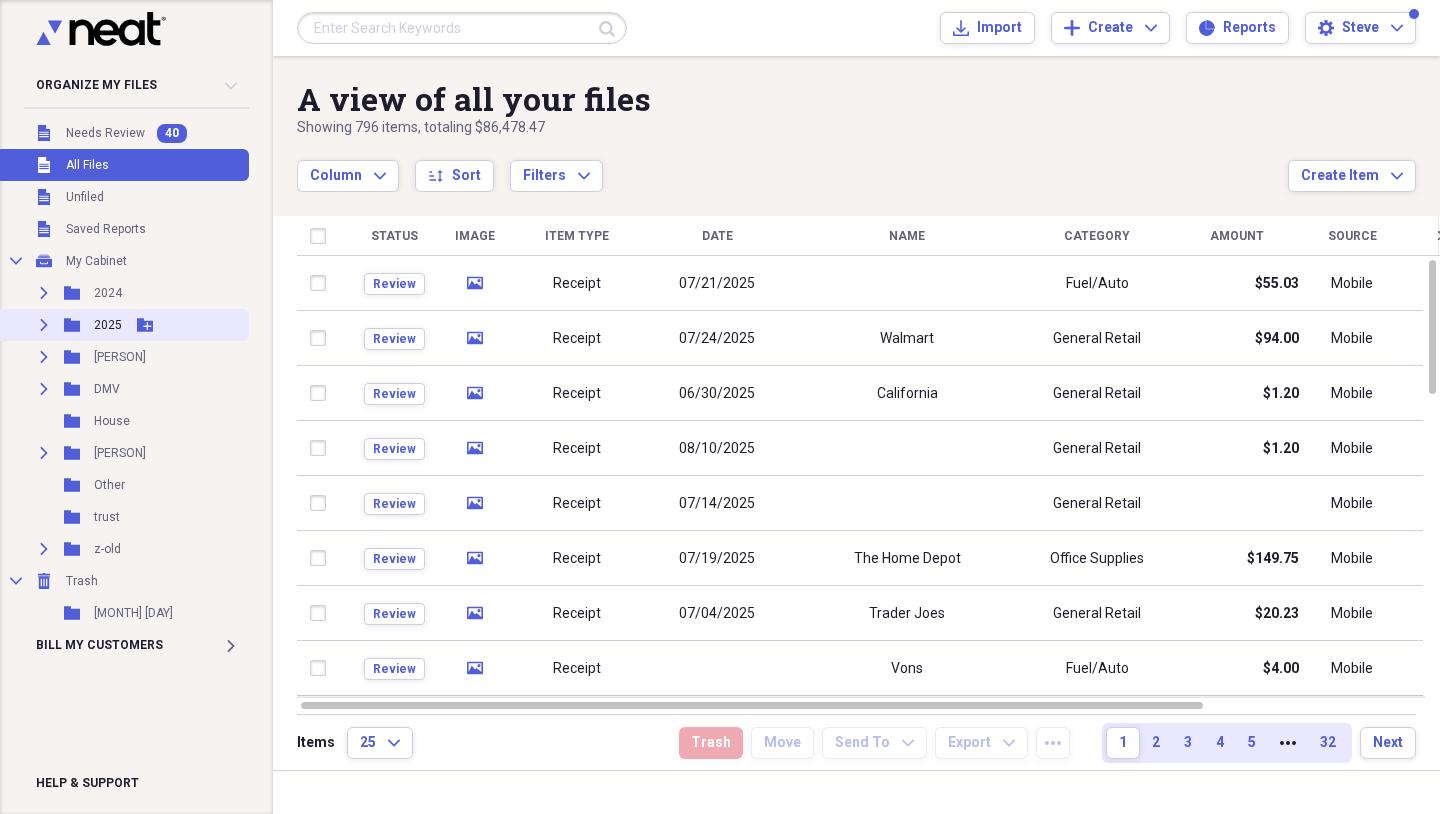 click 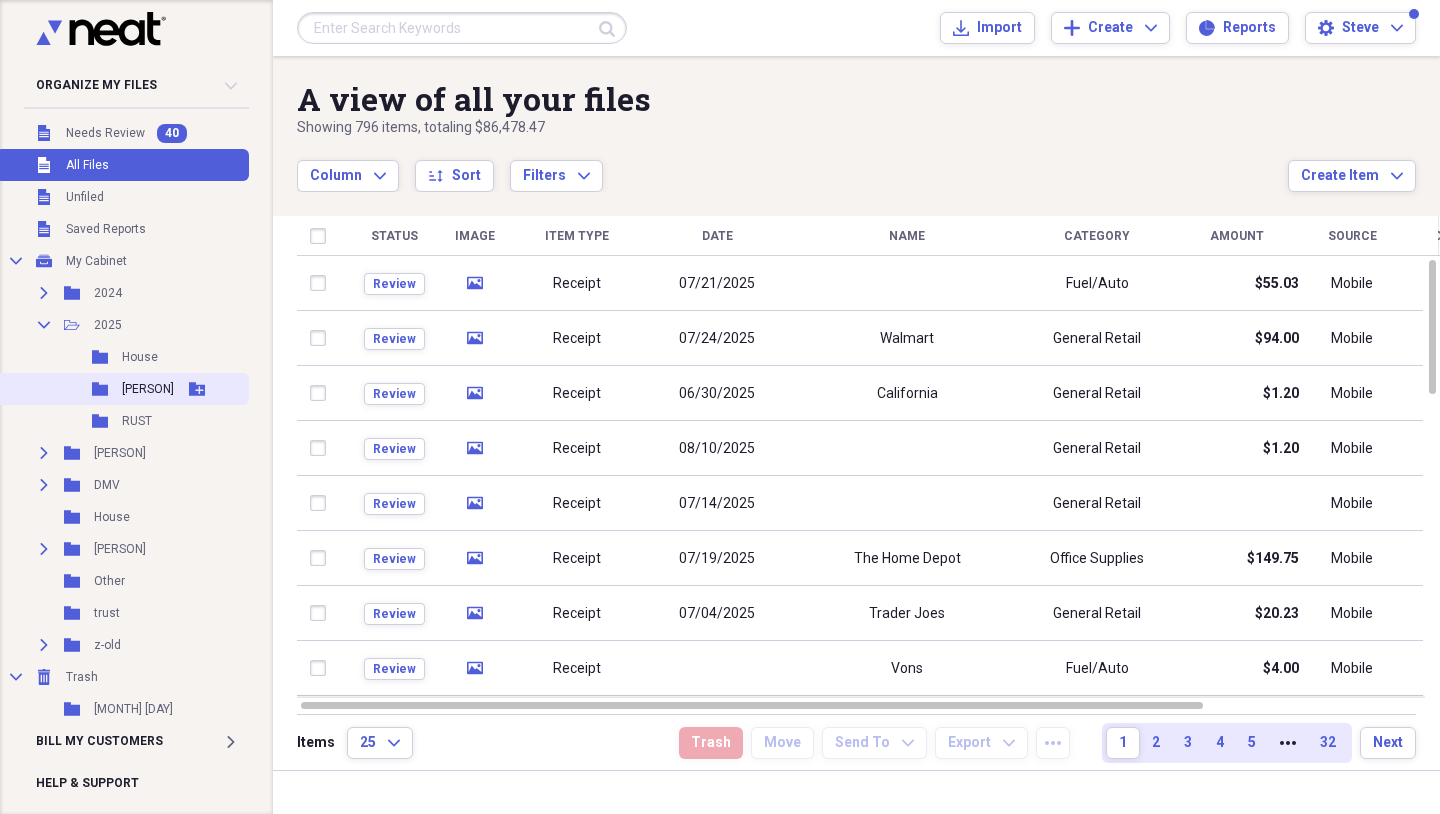 click on "[PERSON]" at bounding box center (148, 389) 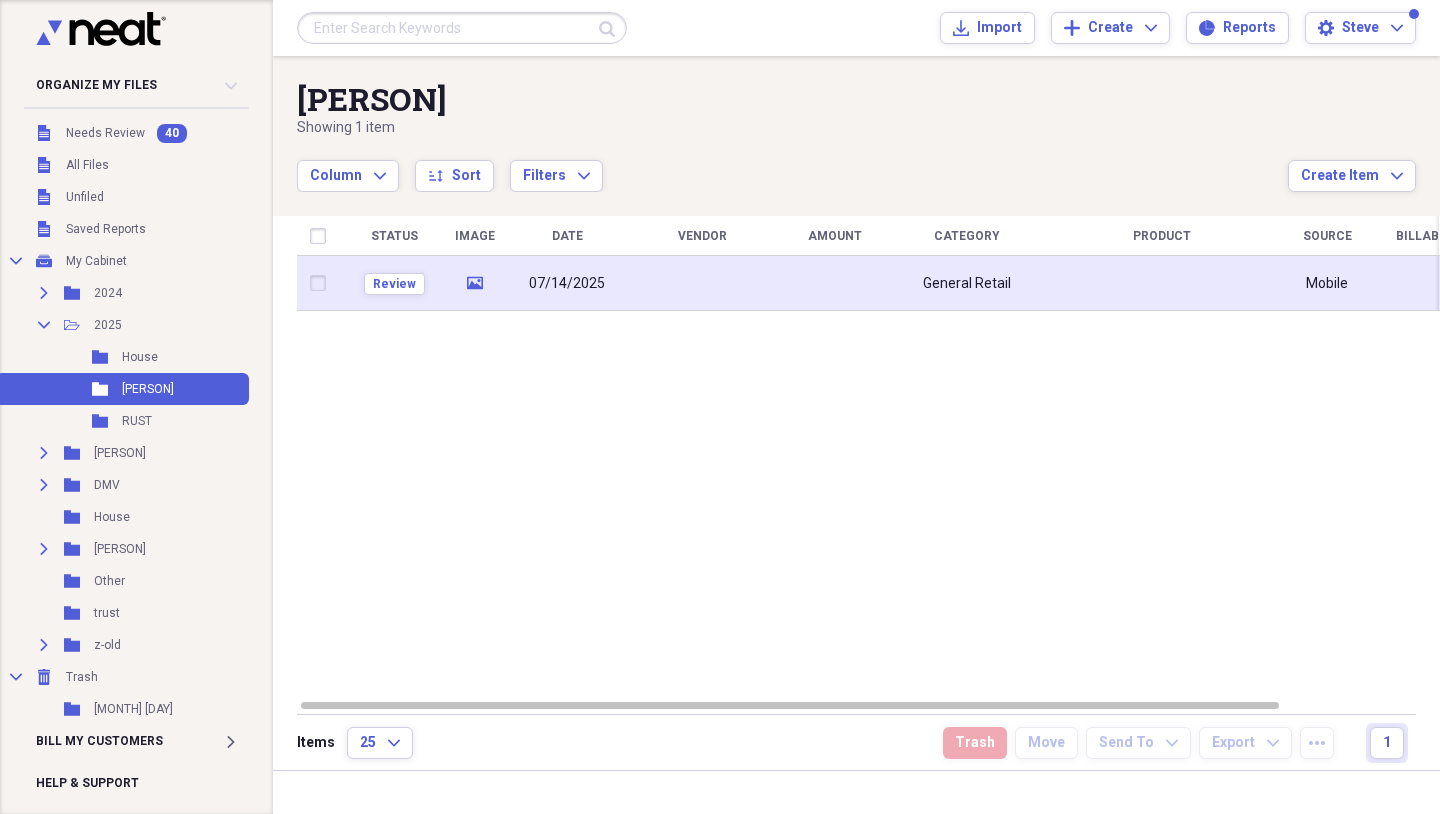 click 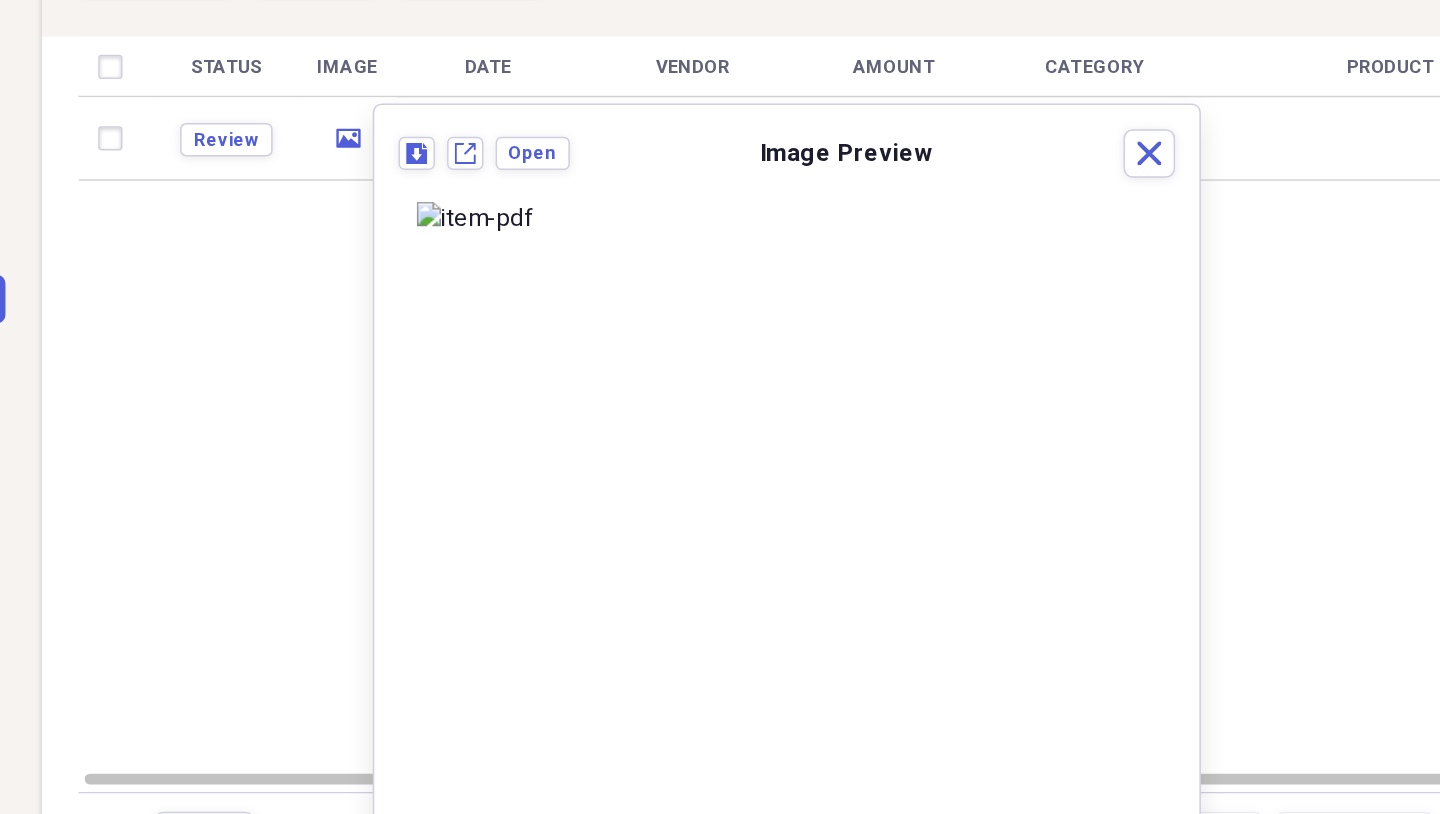 scroll, scrollTop: 0, scrollLeft: 0, axis: both 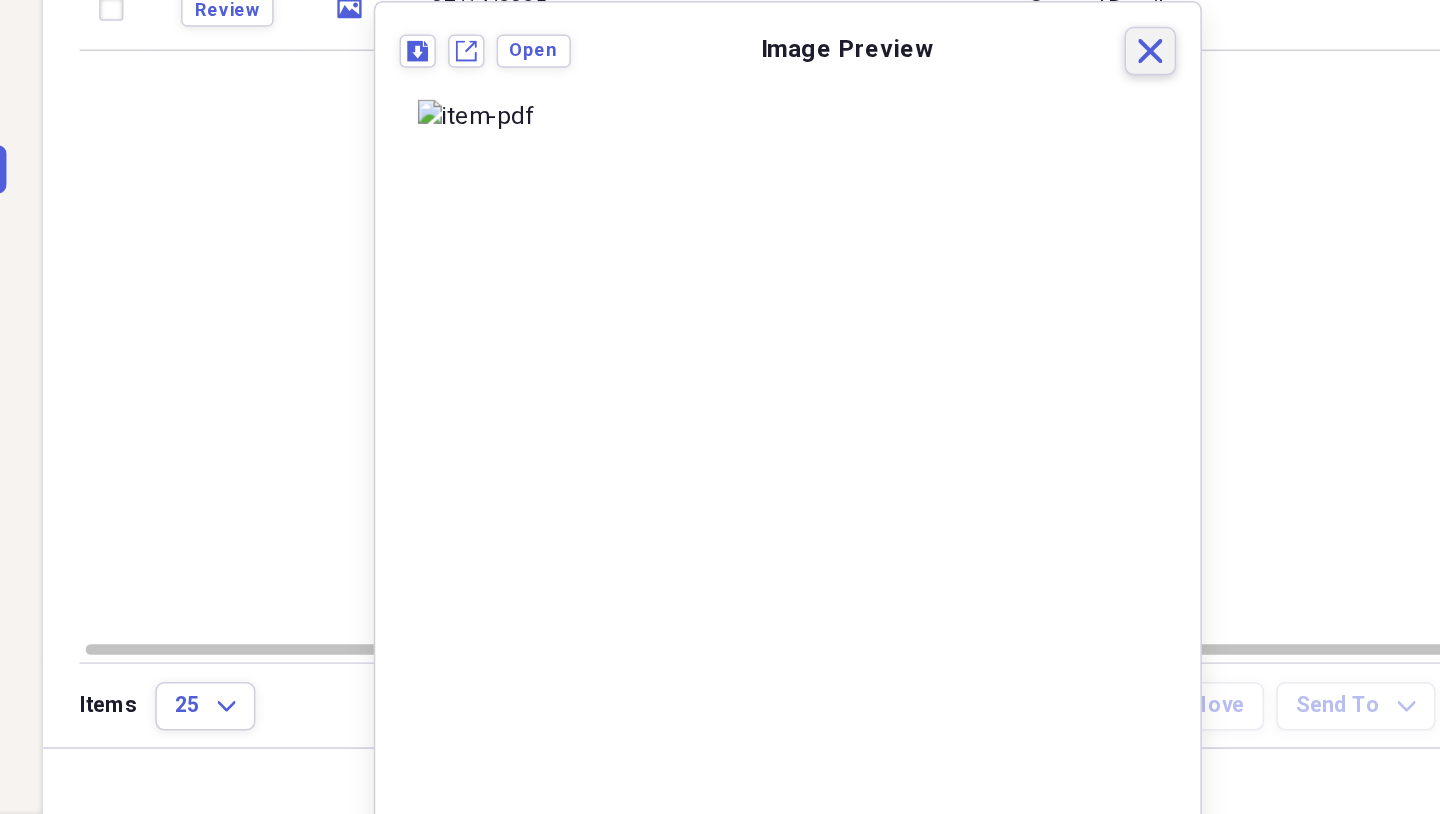 click on "Close" 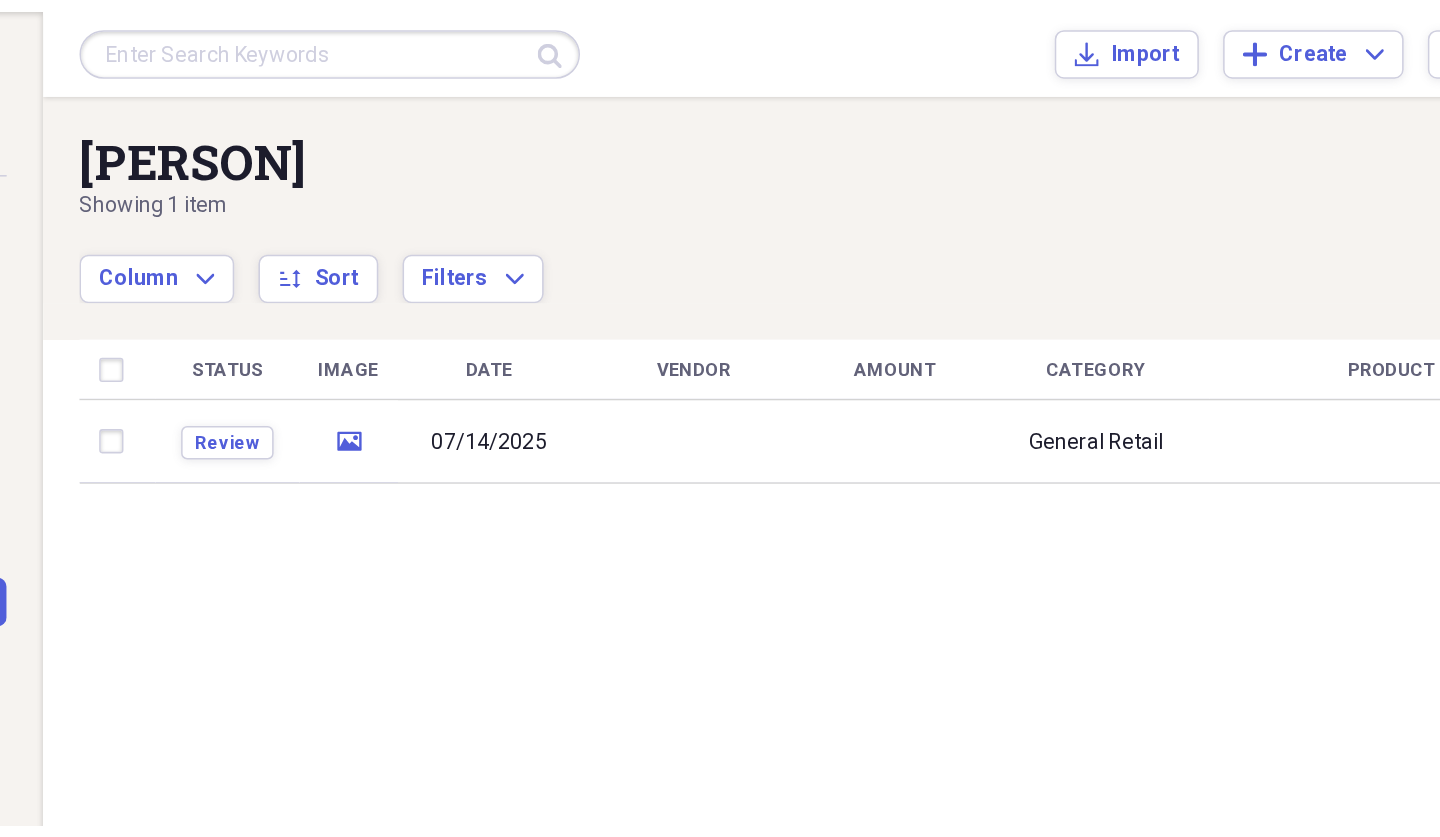 scroll, scrollTop: 0, scrollLeft: 0, axis: both 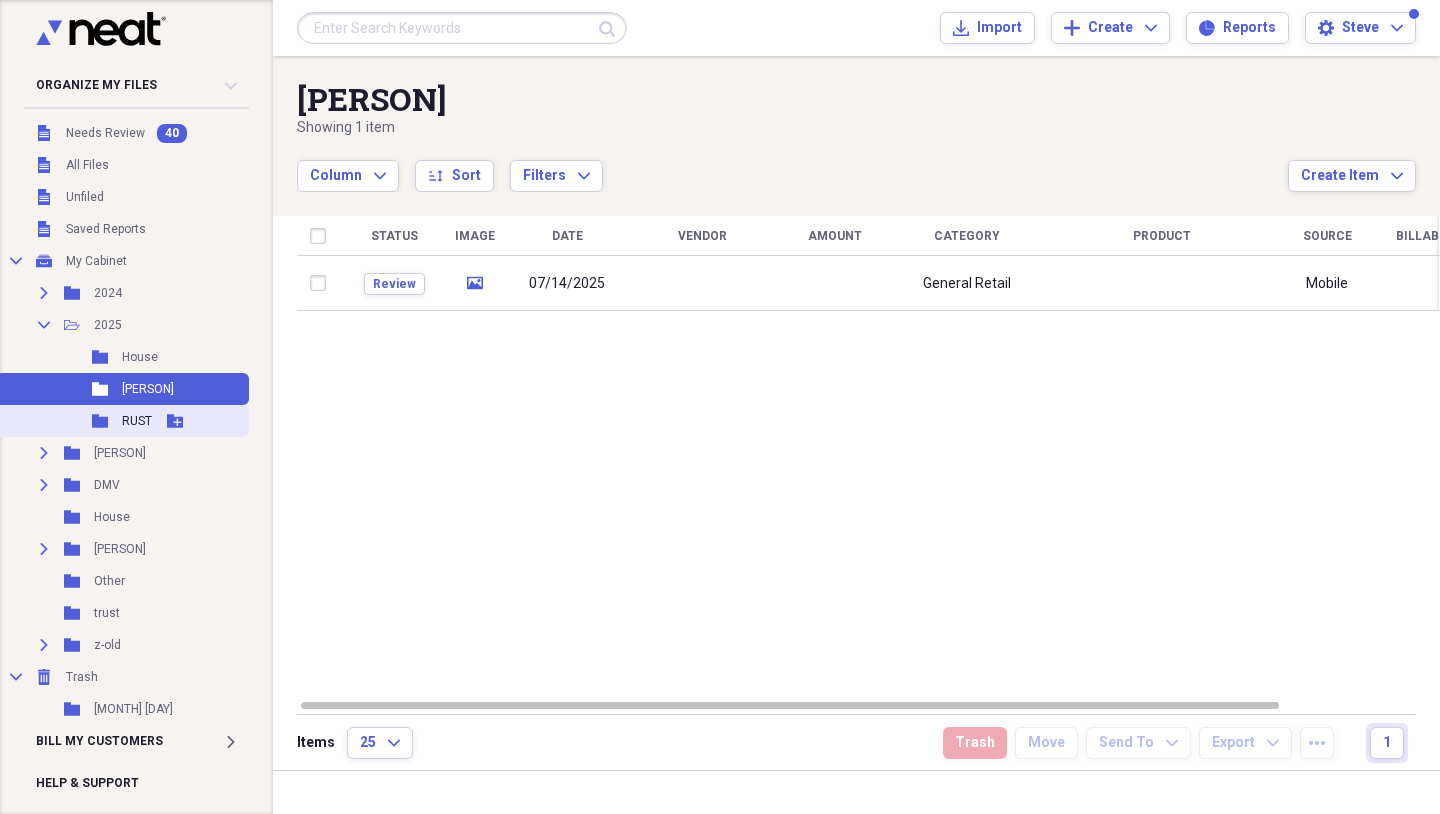 click on "RUST" at bounding box center (137, 421) 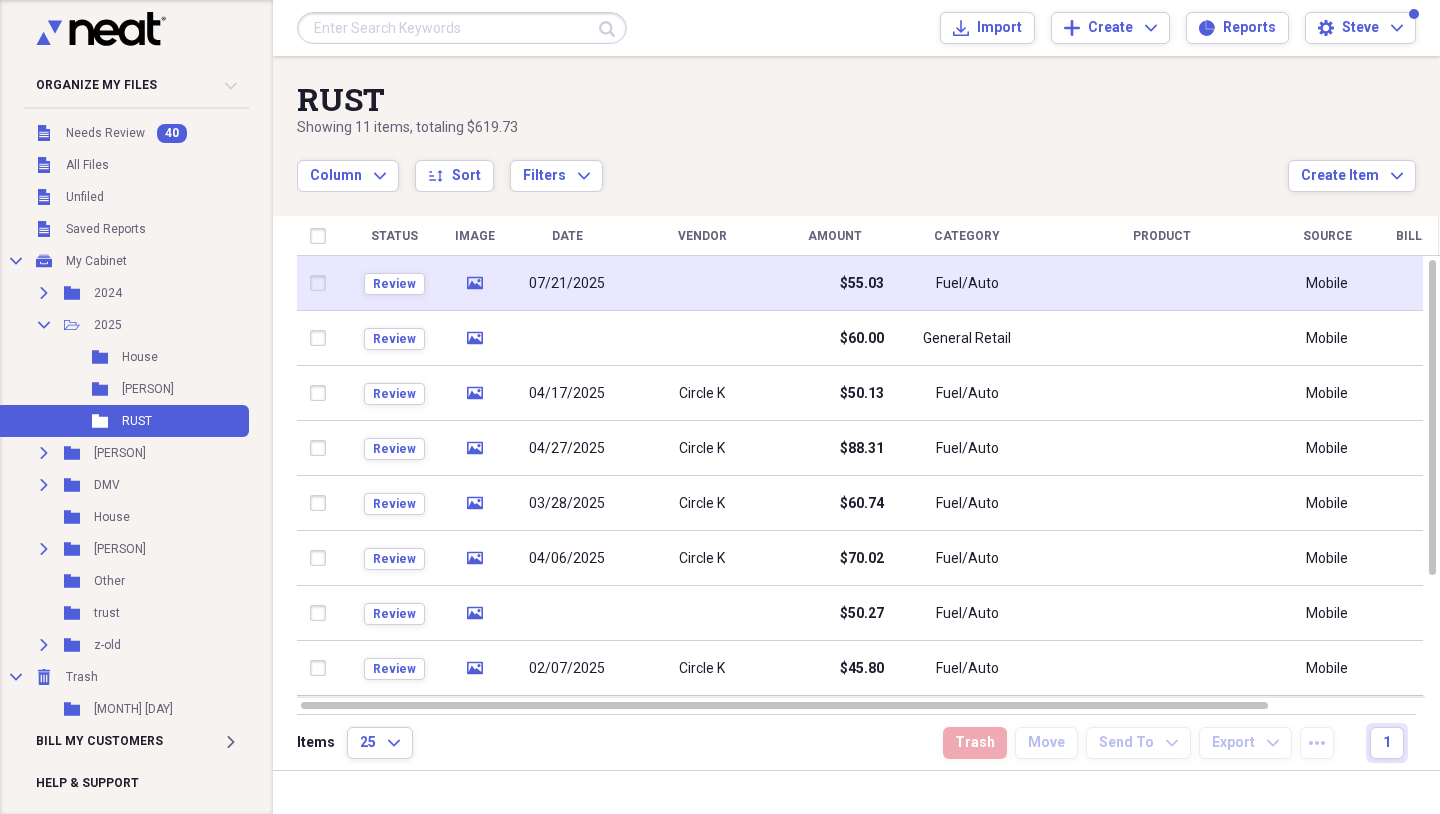 click 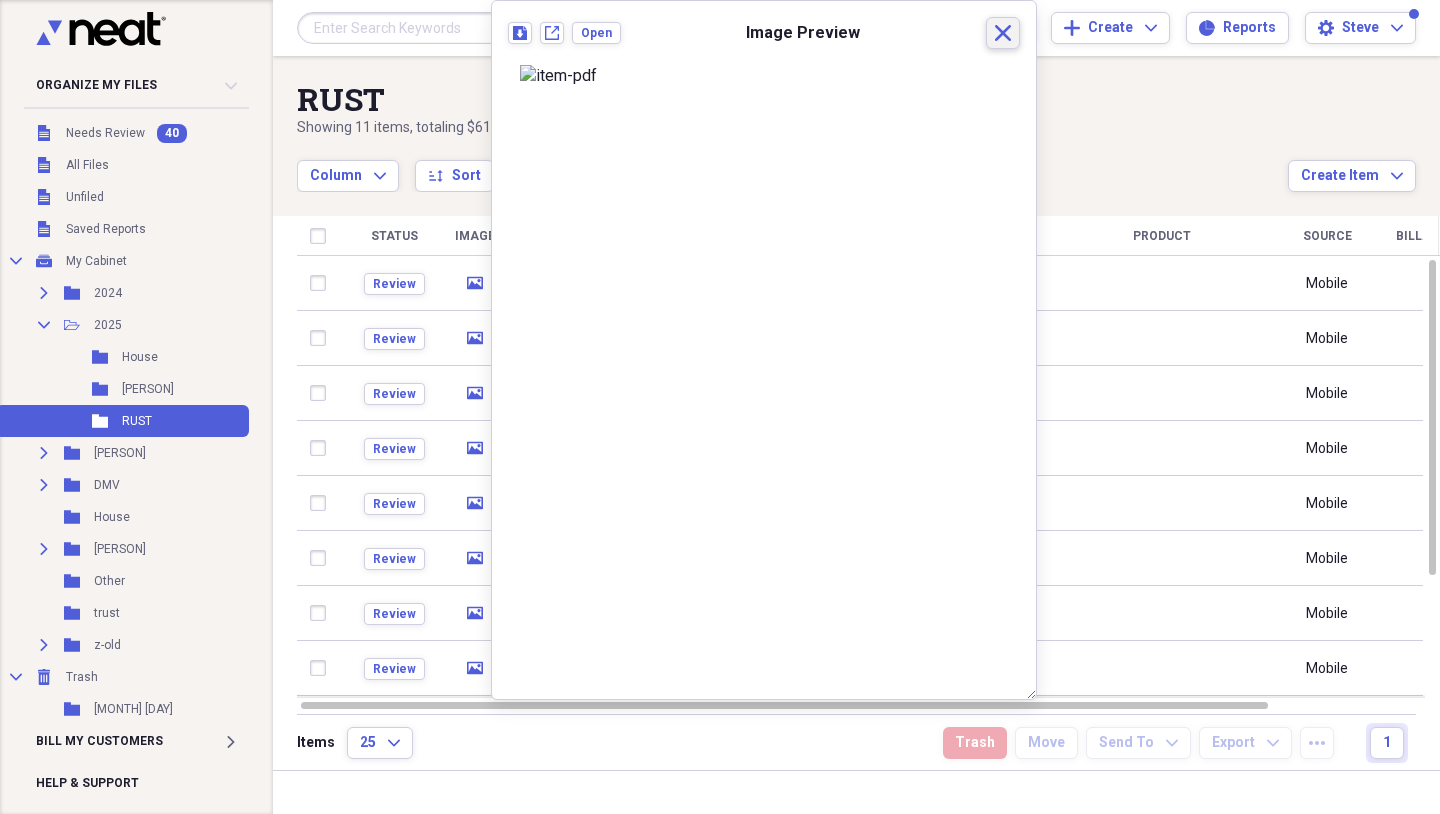 click 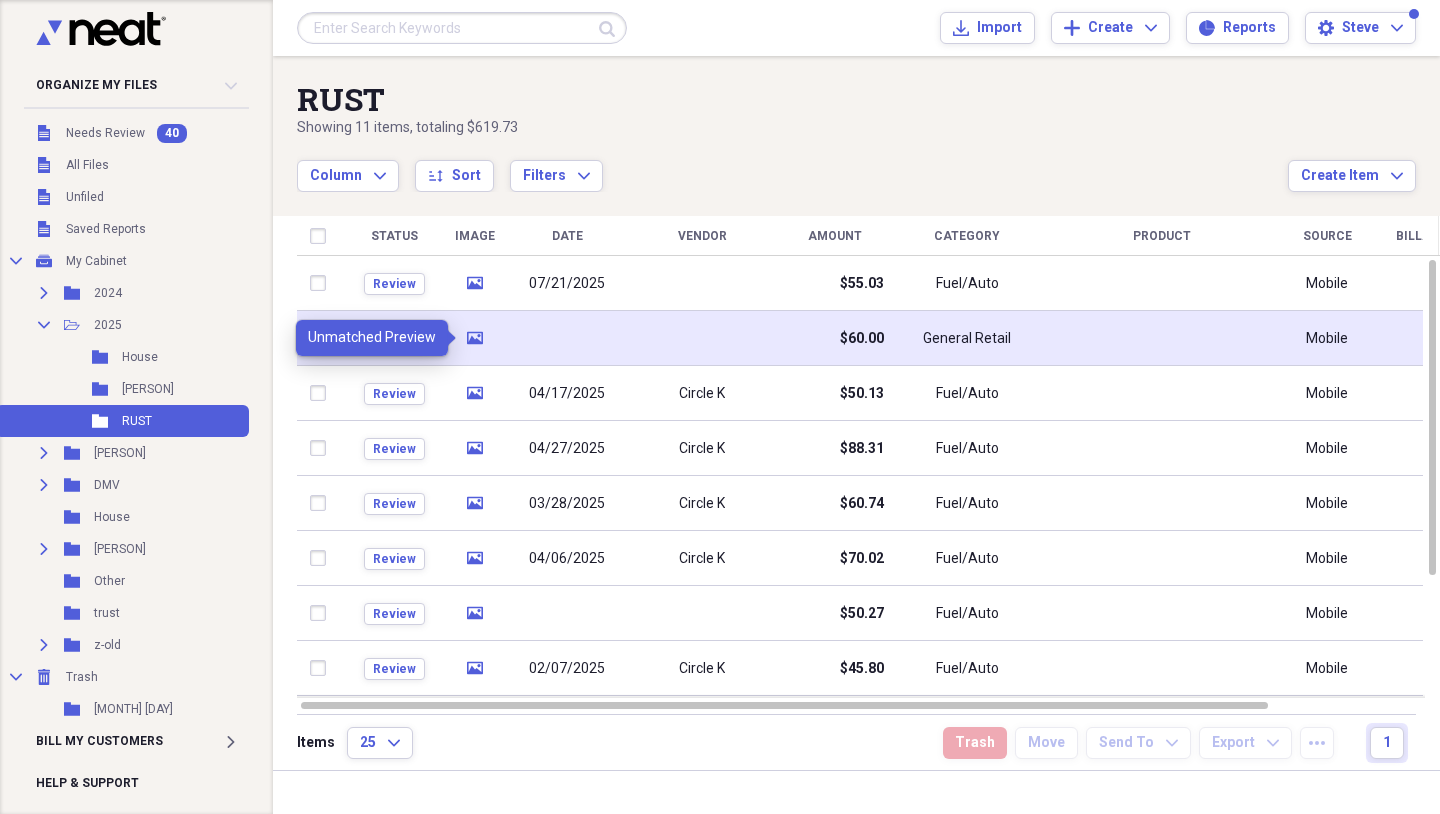click 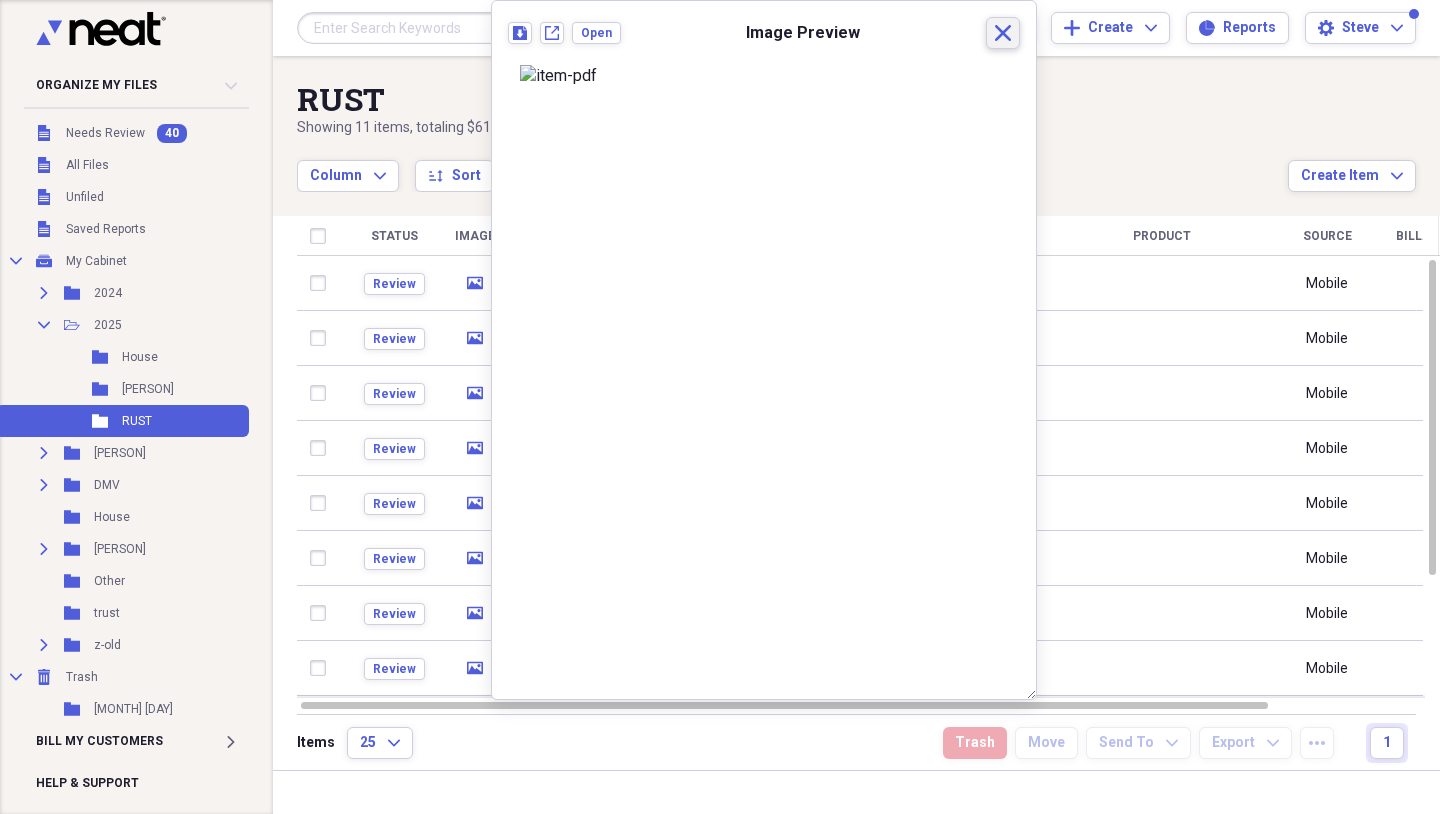 click on "Close" at bounding box center [1003, 33] 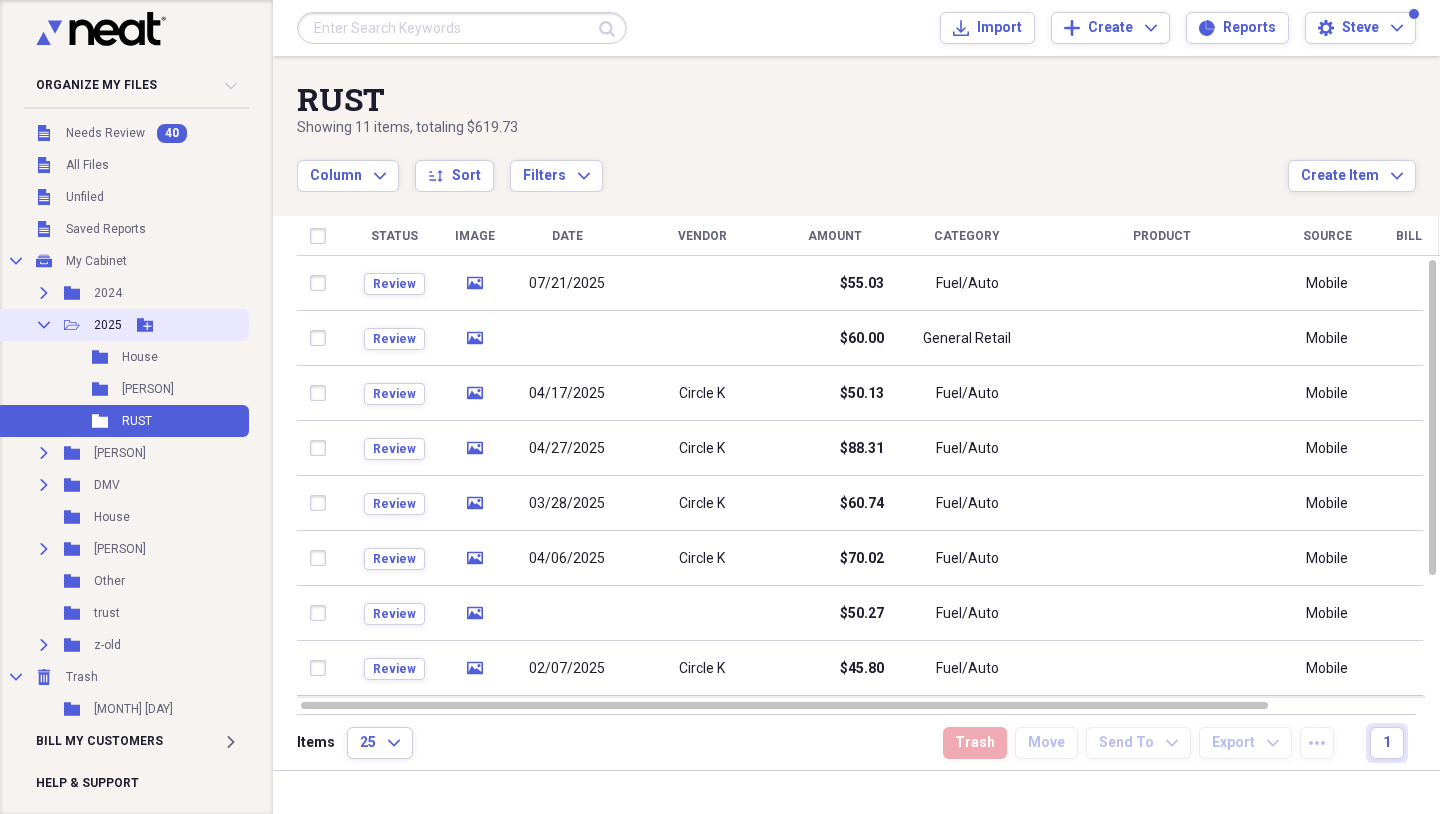 click on "2025" at bounding box center [108, 325] 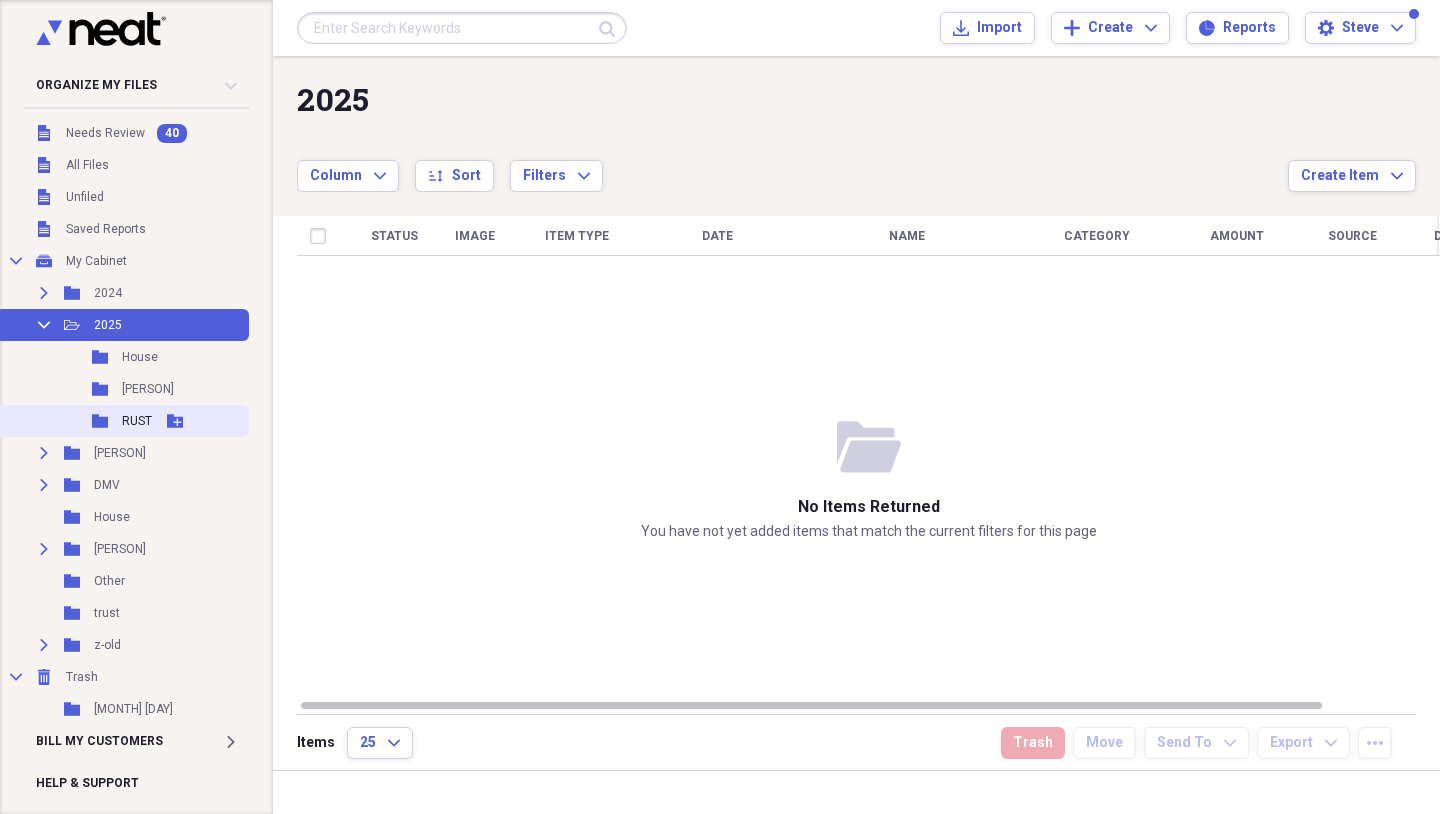 click on "RUST" at bounding box center (137, 421) 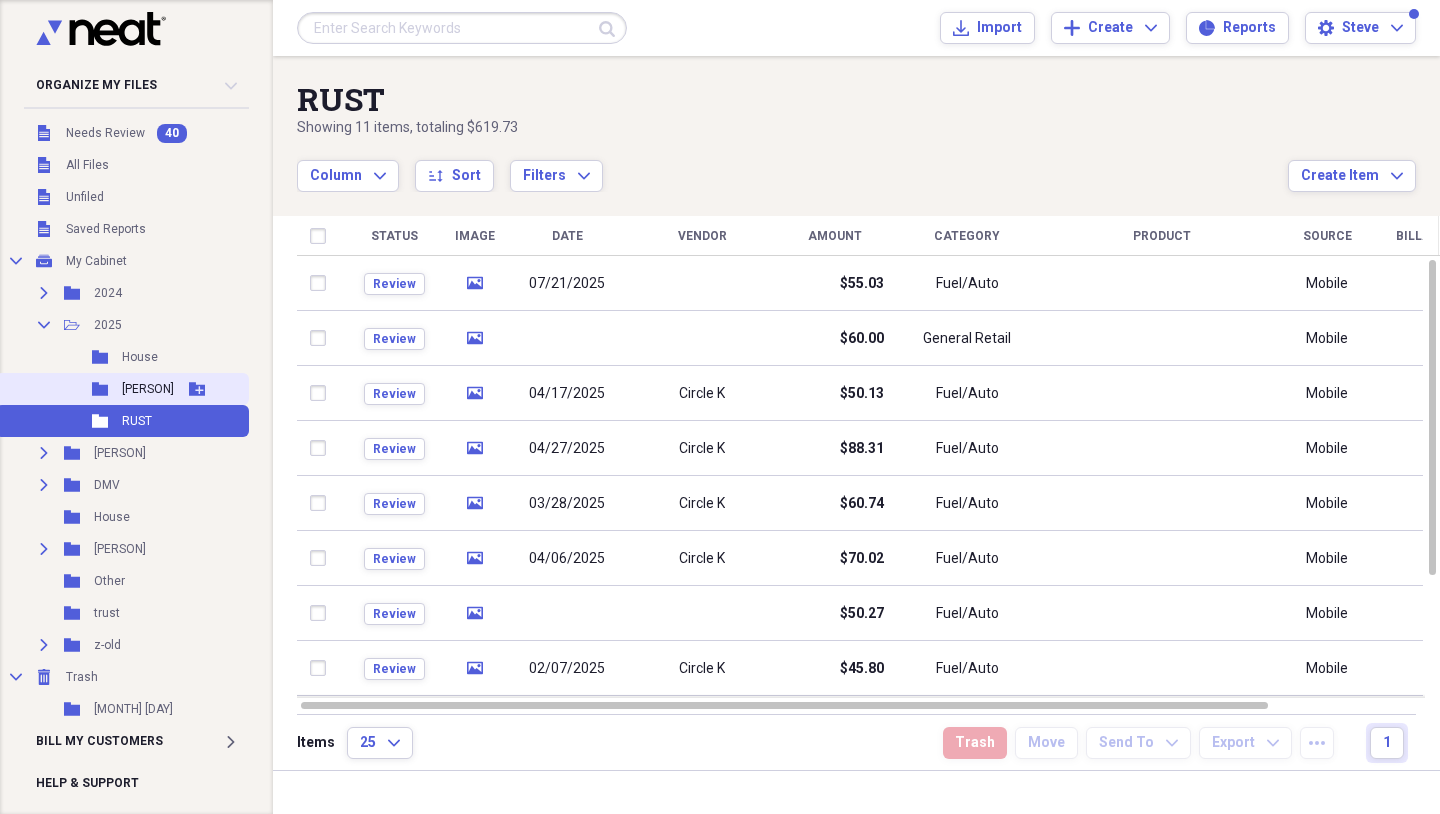 click on "Folder [PERSON] Add Folder" at bounding box center [122, 389] 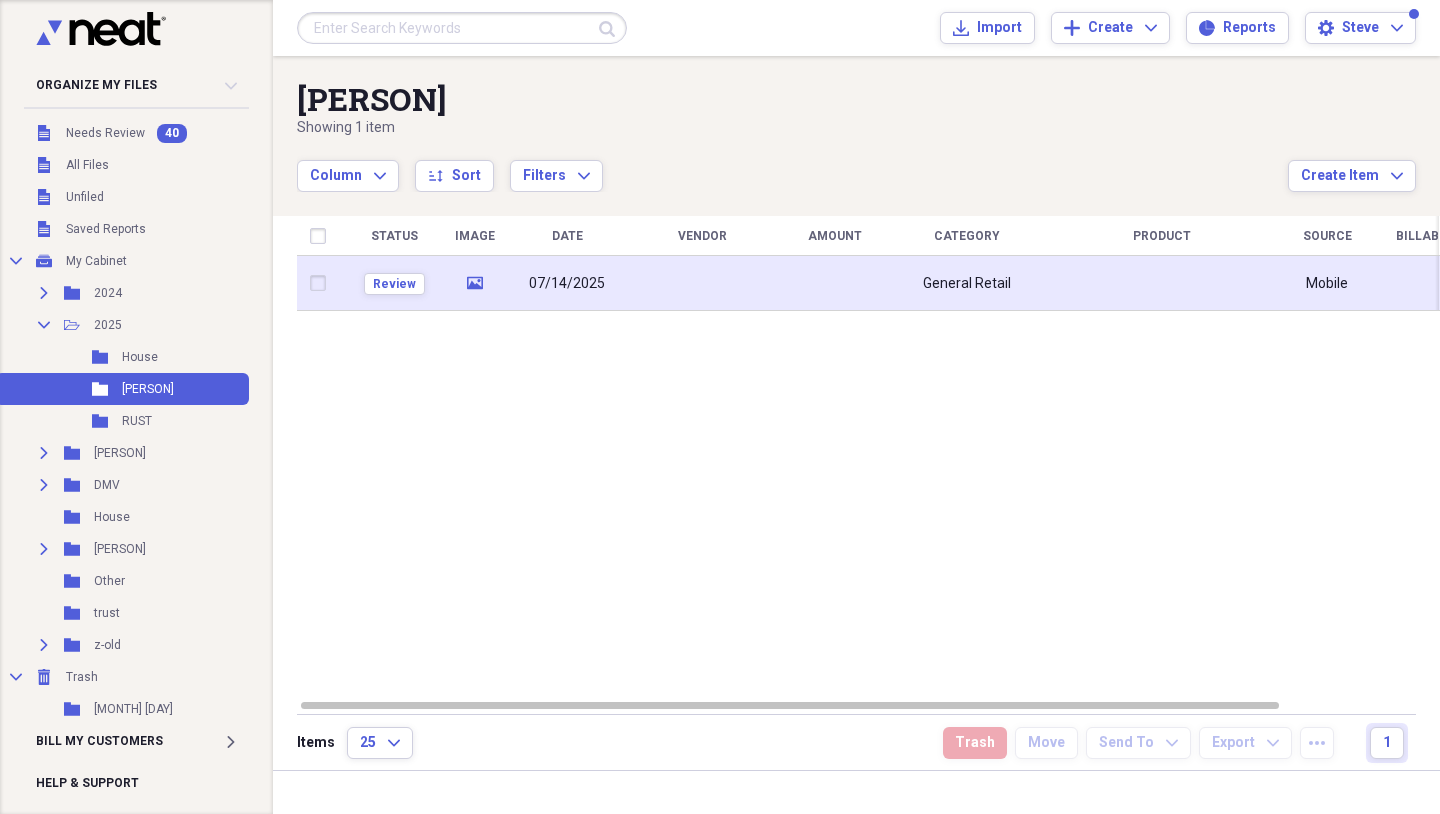 click 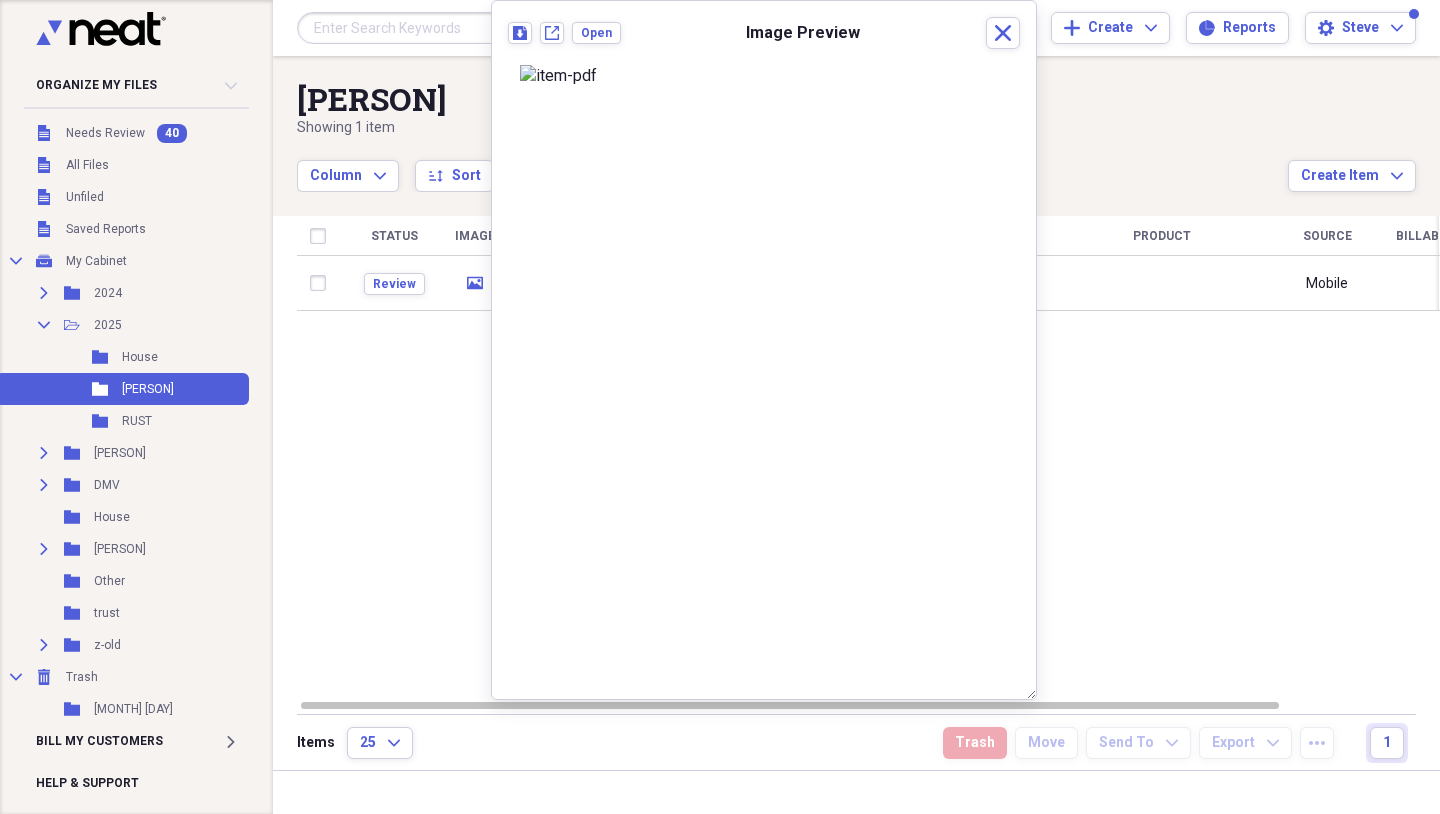 click at bounding box center [764, 76] 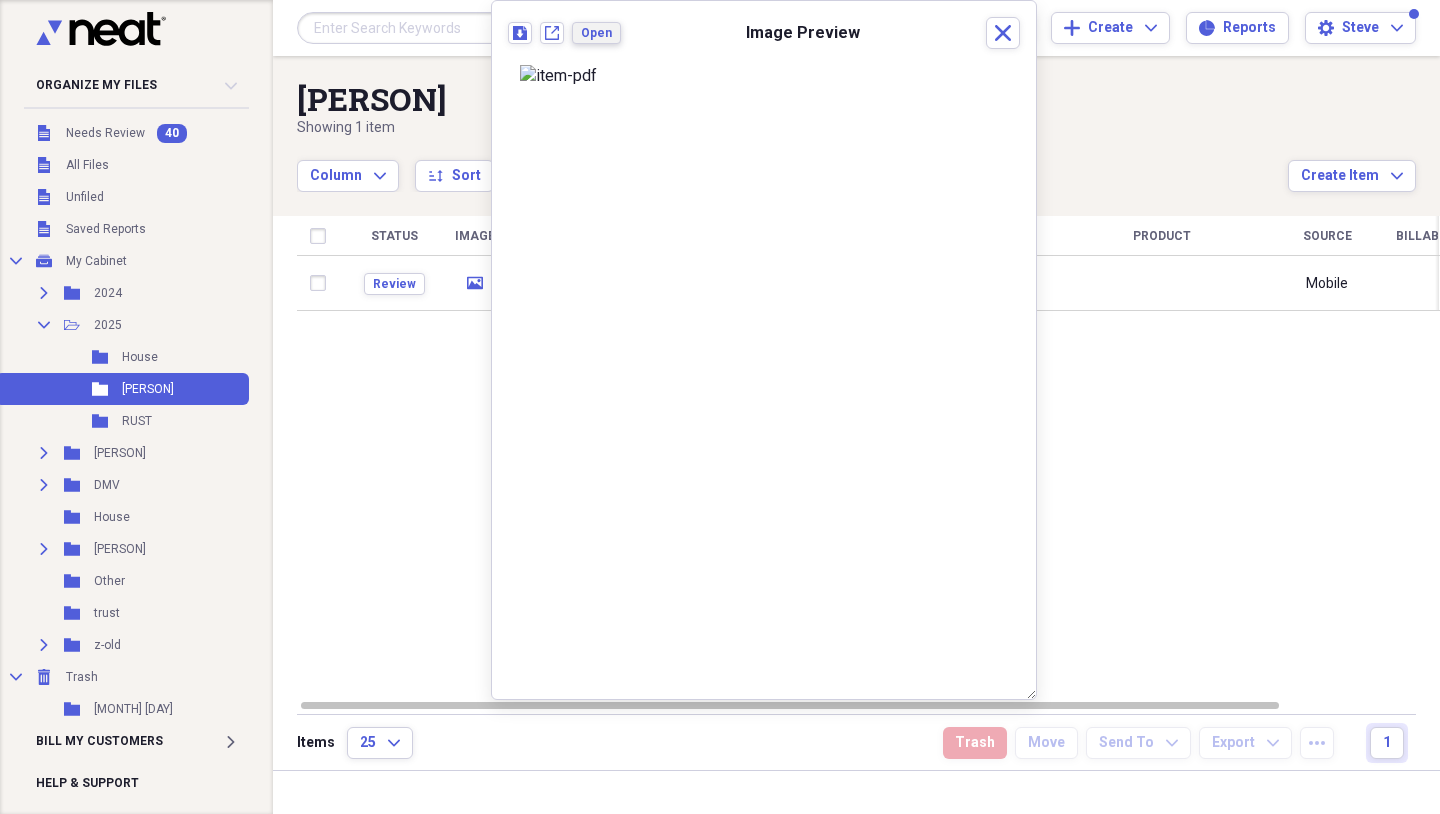 click on "Open" at bounding box center [596, 33] 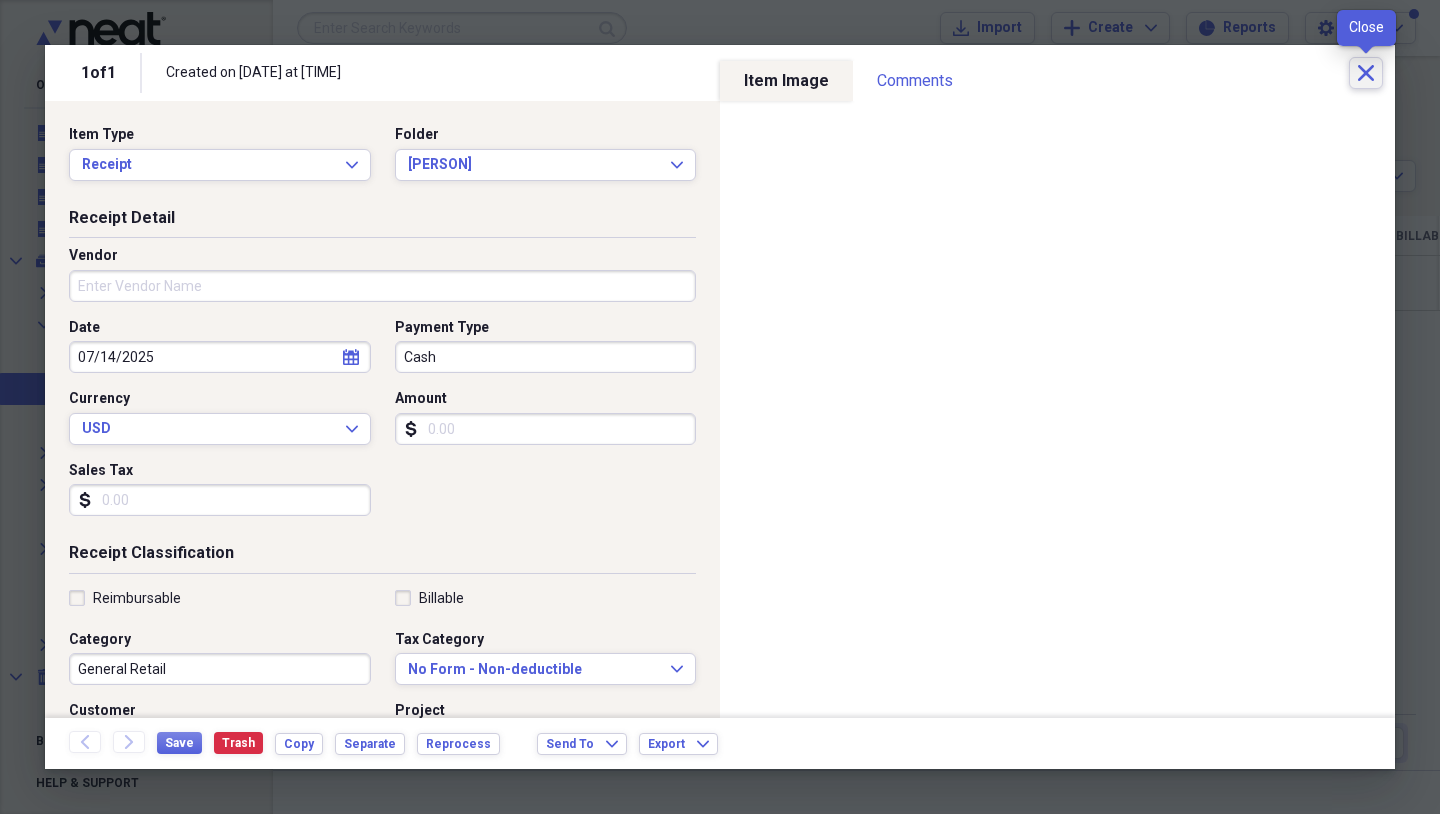 click on "Close" 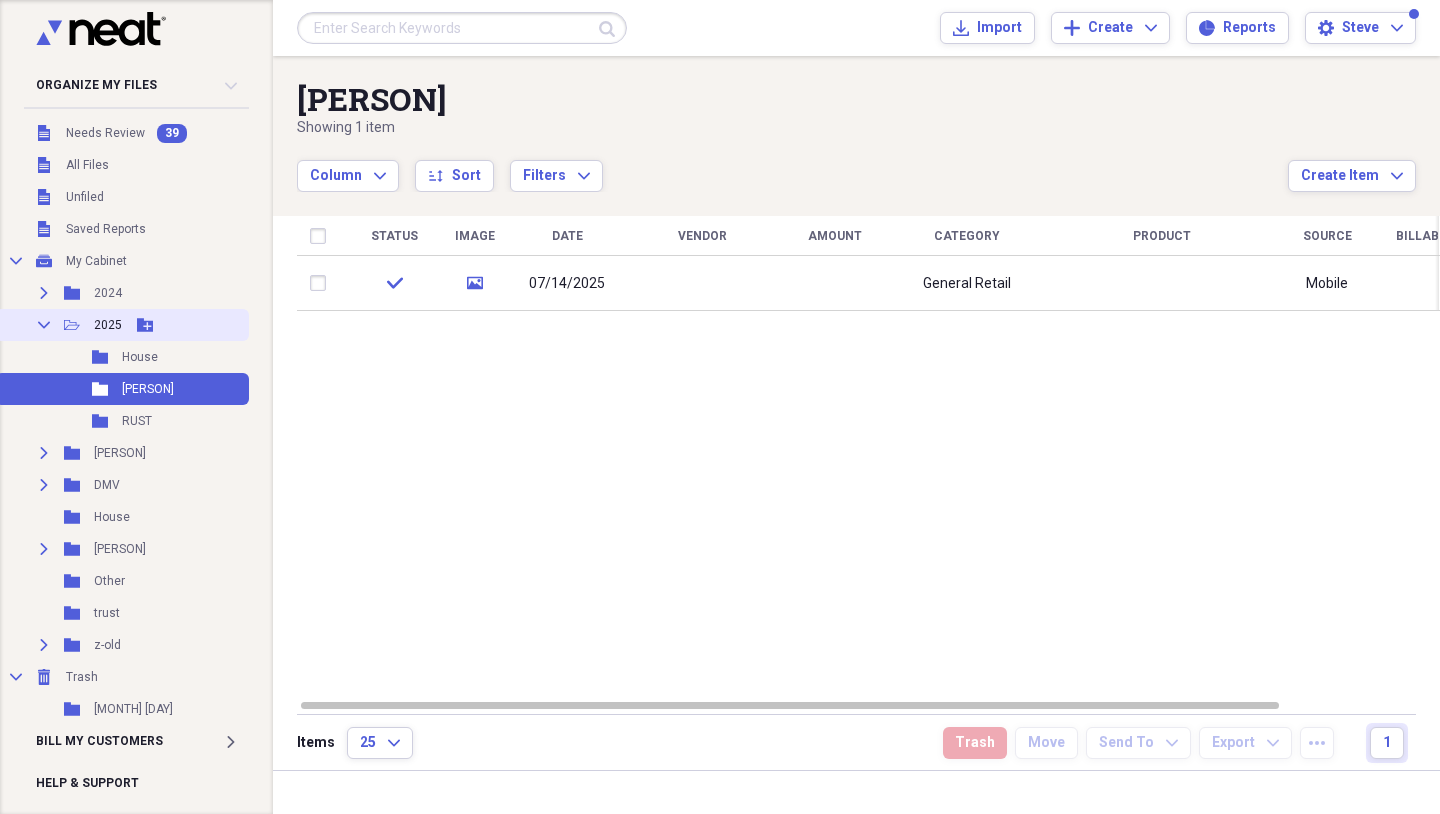 click on "2025" at bounding box center (108, 325) 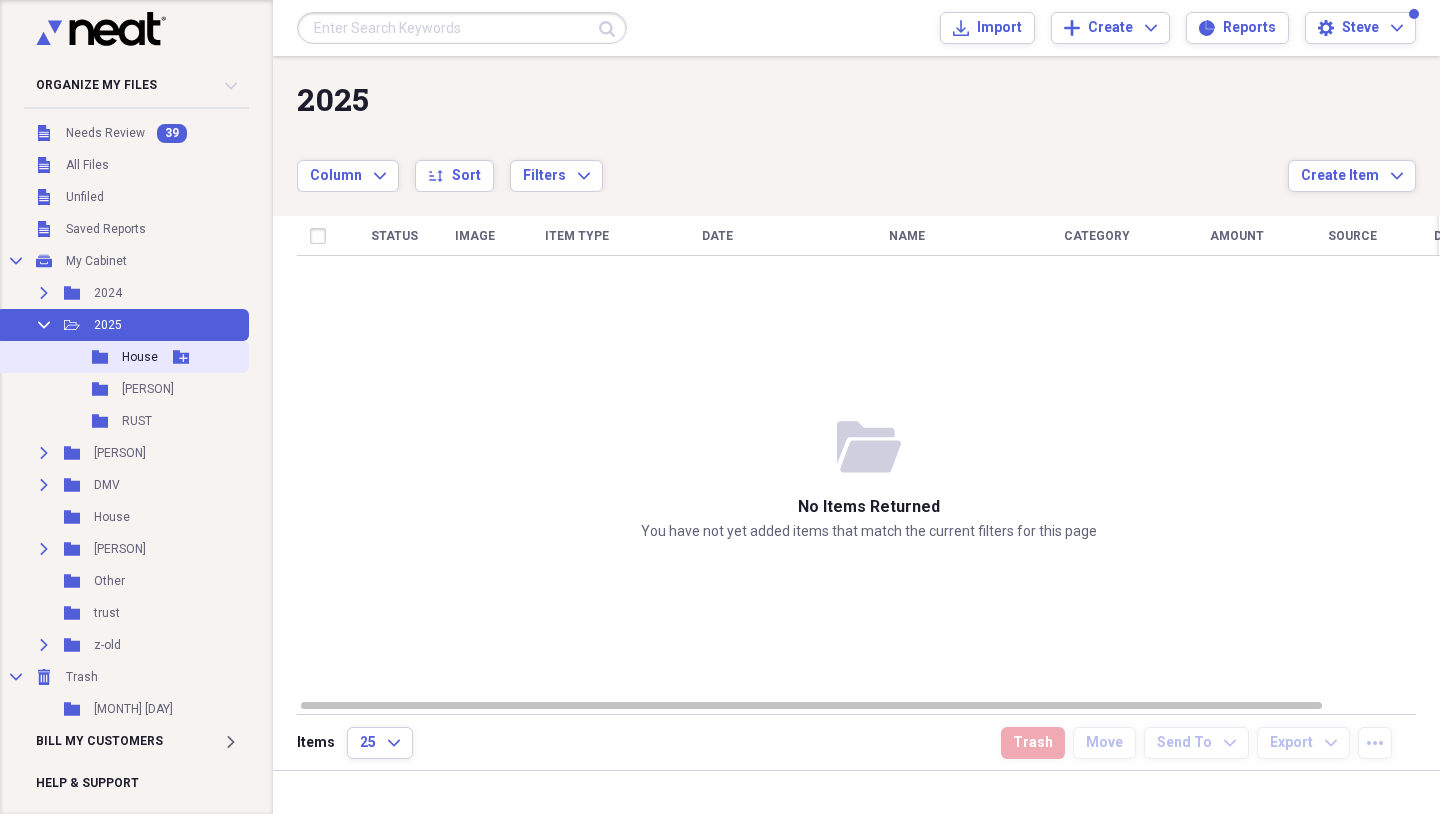 click on "House" at bounding box center (140, 357) 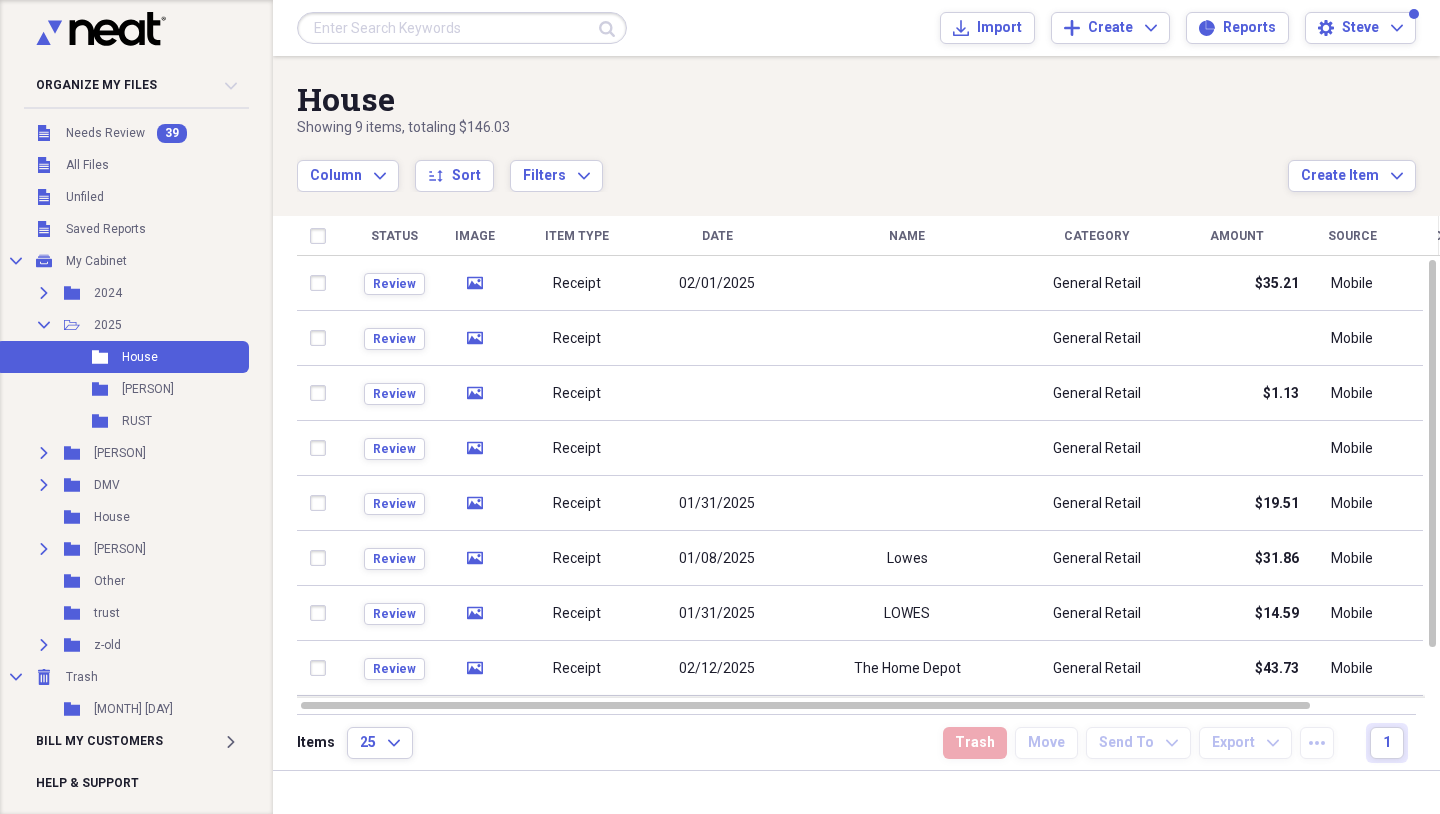 click on "Date" at bounding box center (717, 236) 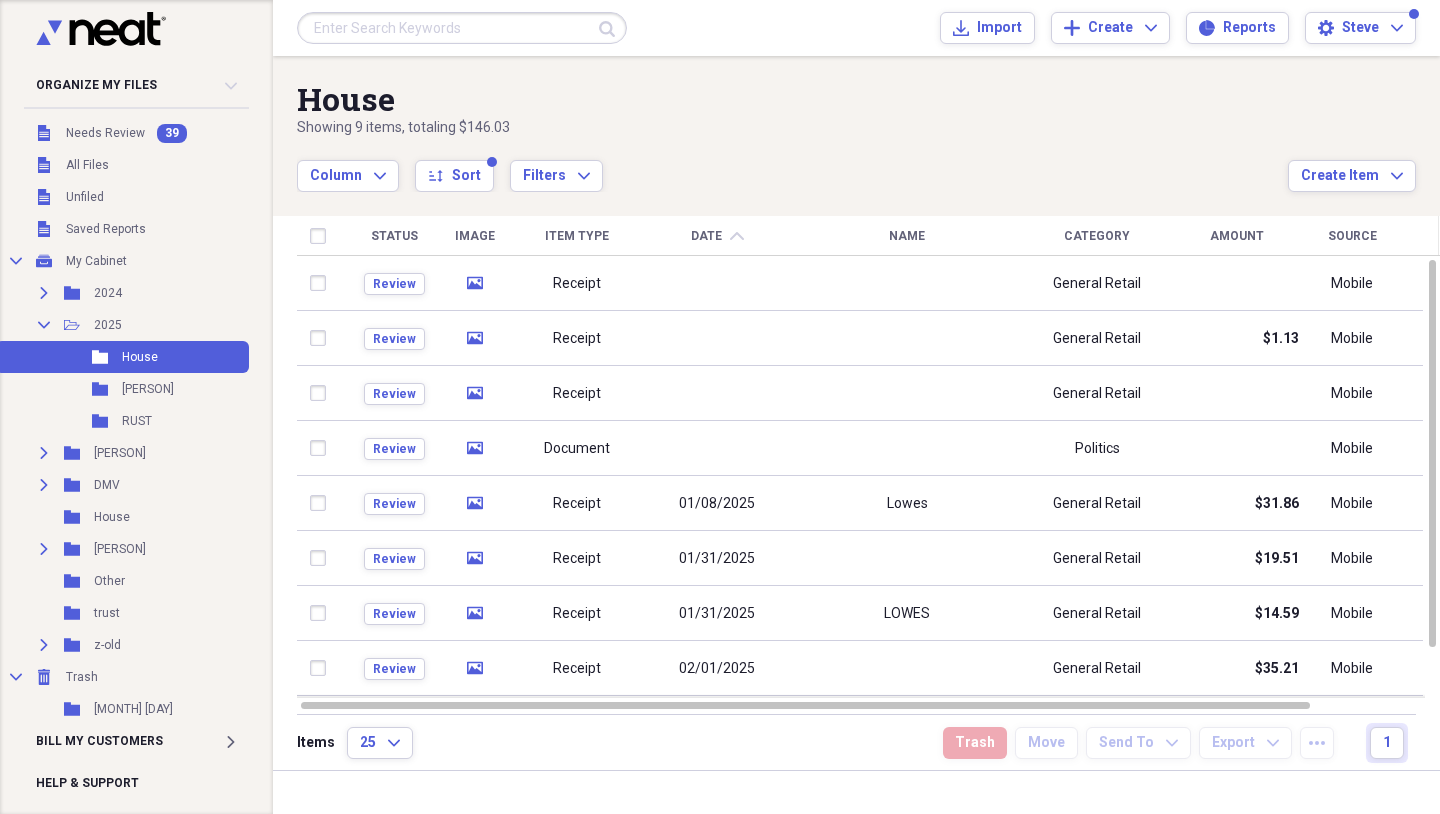 click on "Date" at bounding box center (706, 236) 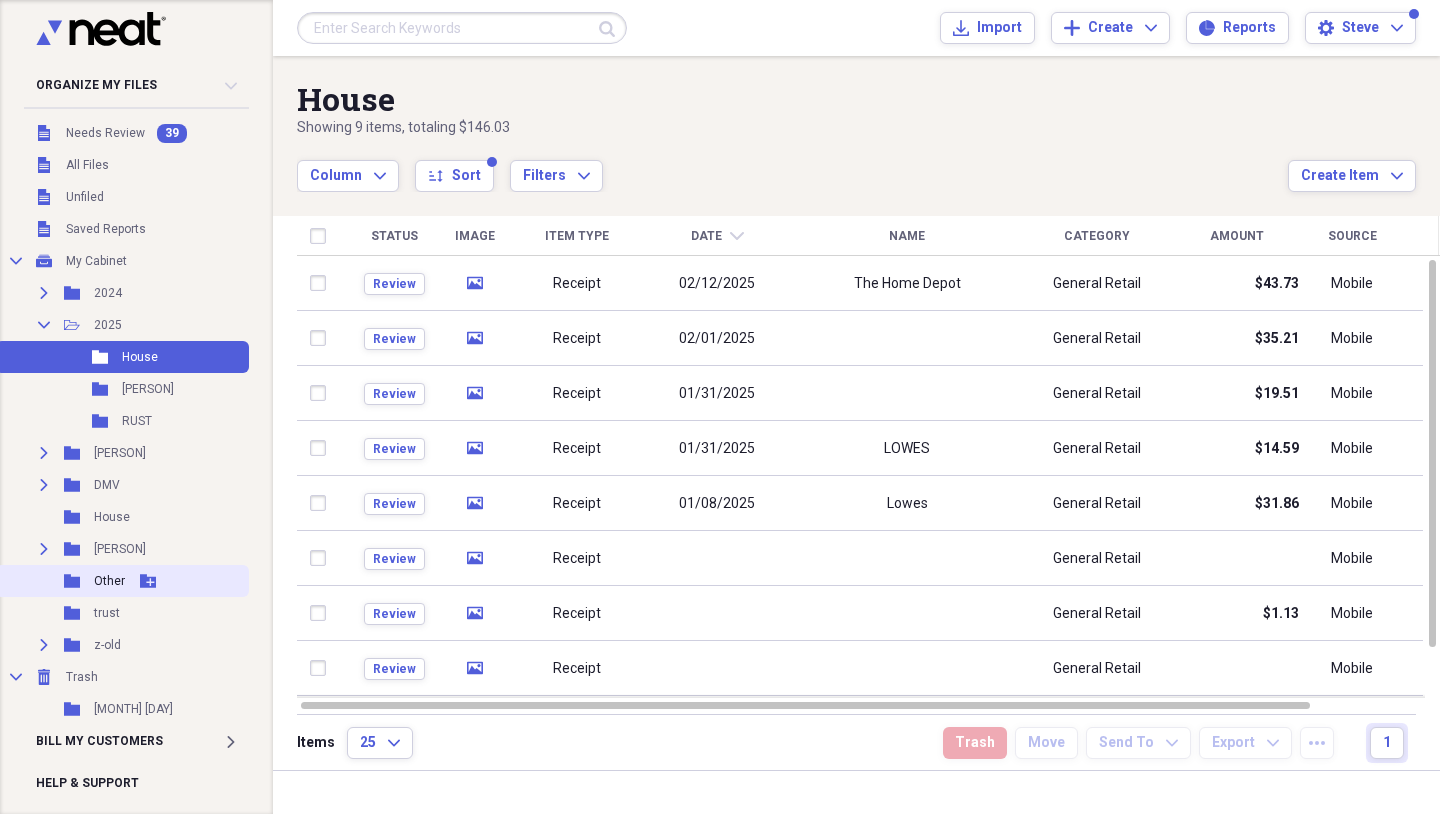 click on "Folder Other Add Folder" at bounding box center [122, 581] 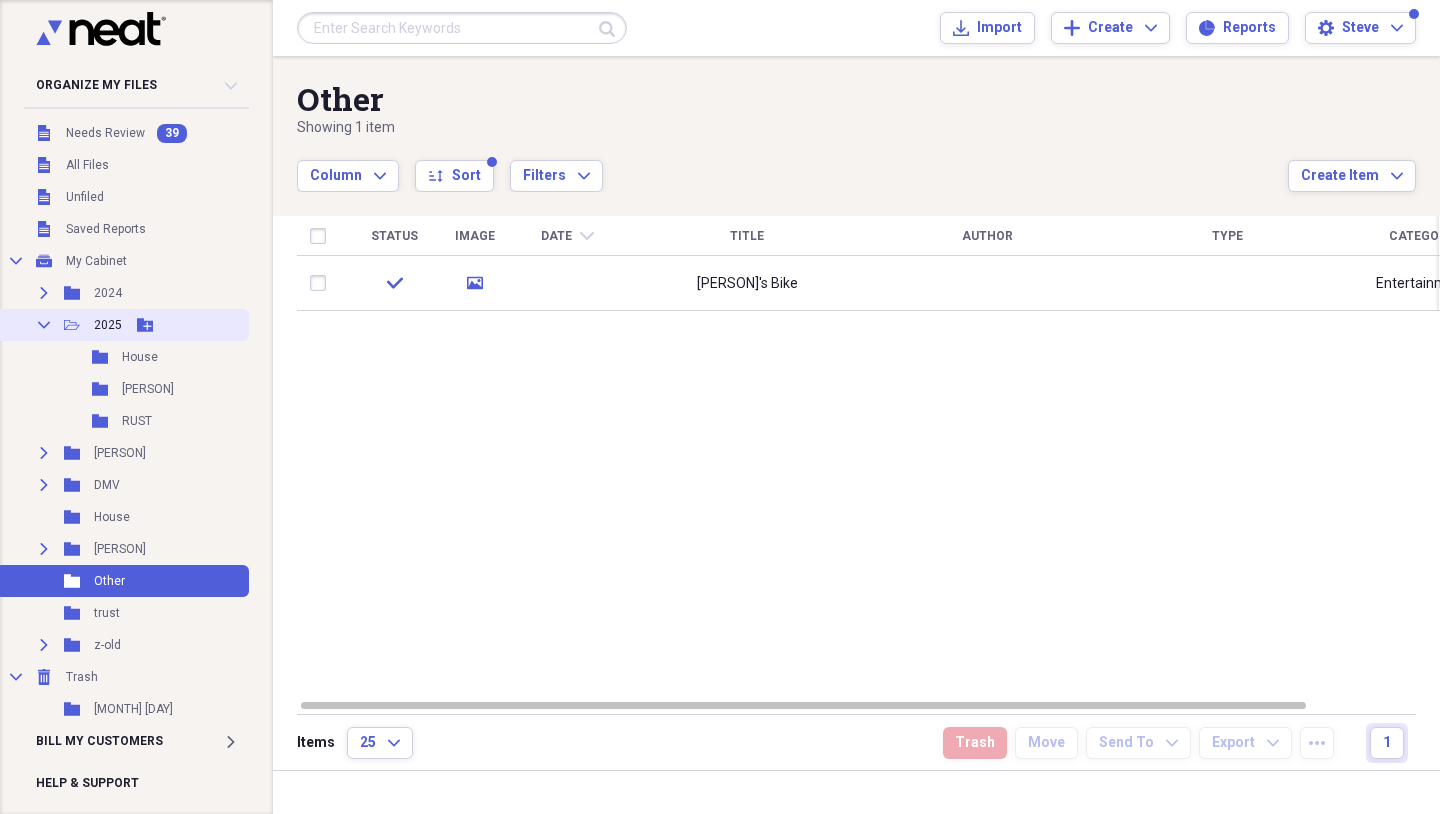 click on "Collapse" at bounding box center (44, 325) 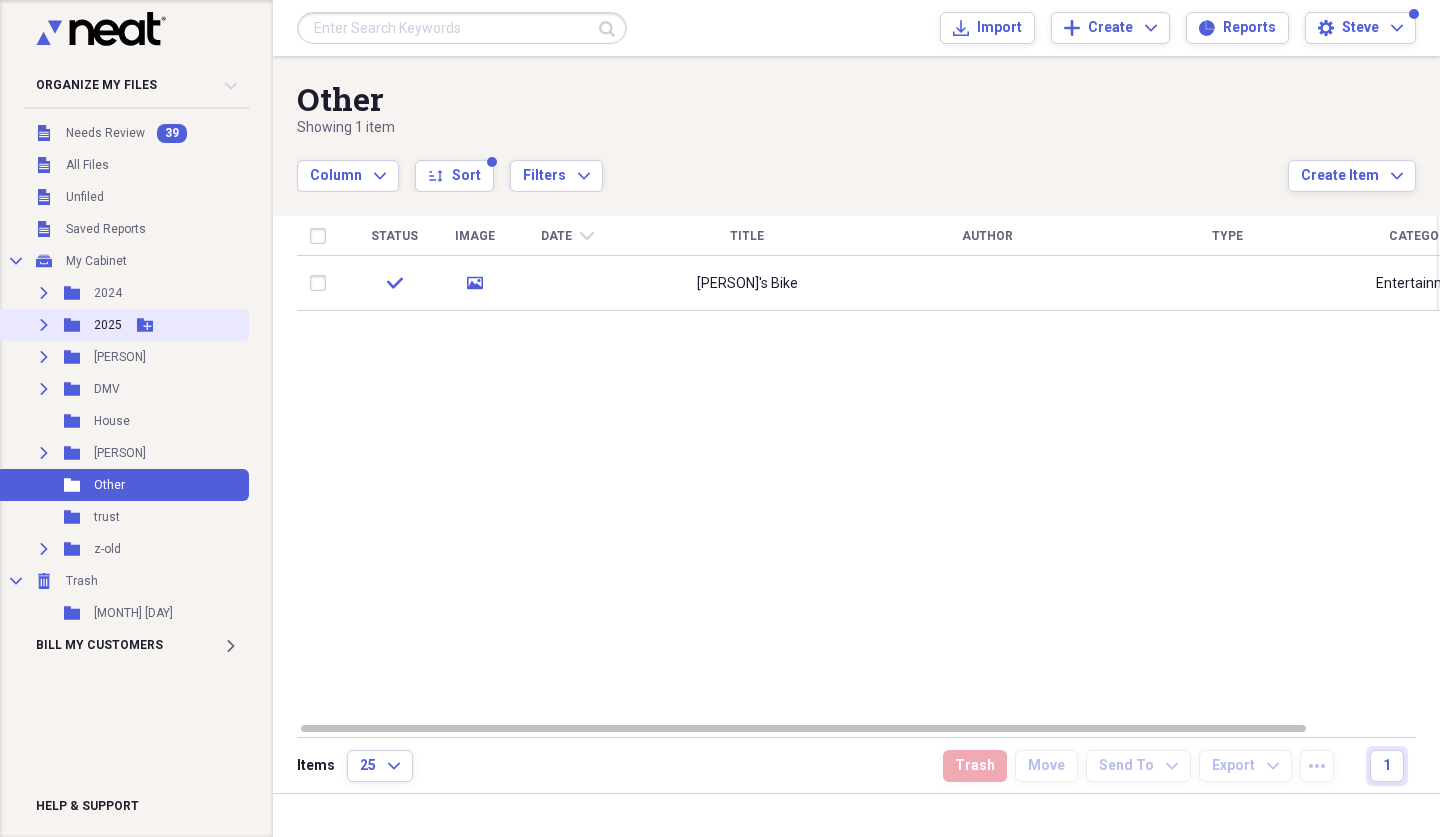click 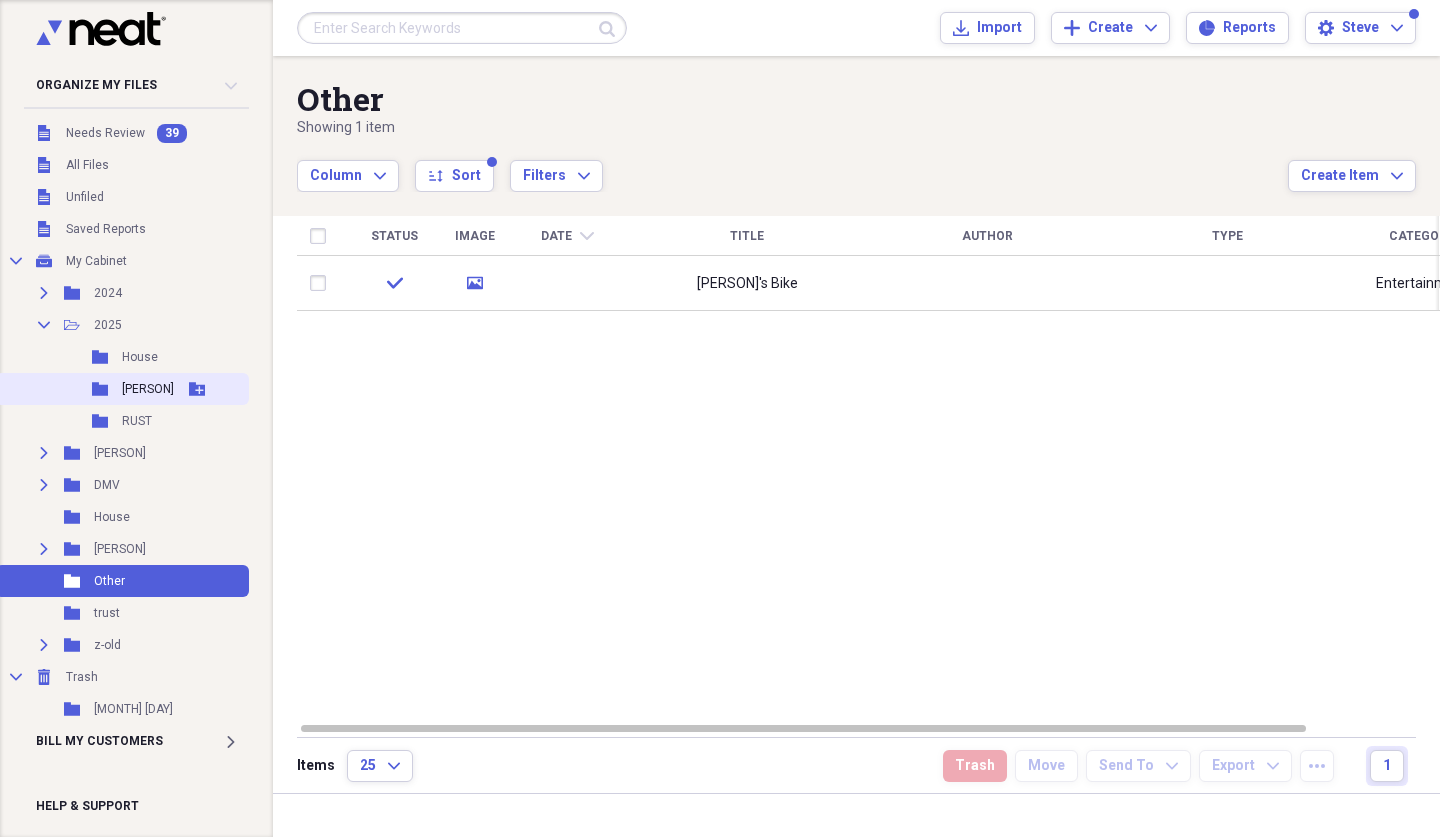 click on "[PERSON]" at bounding box center (148, 389) 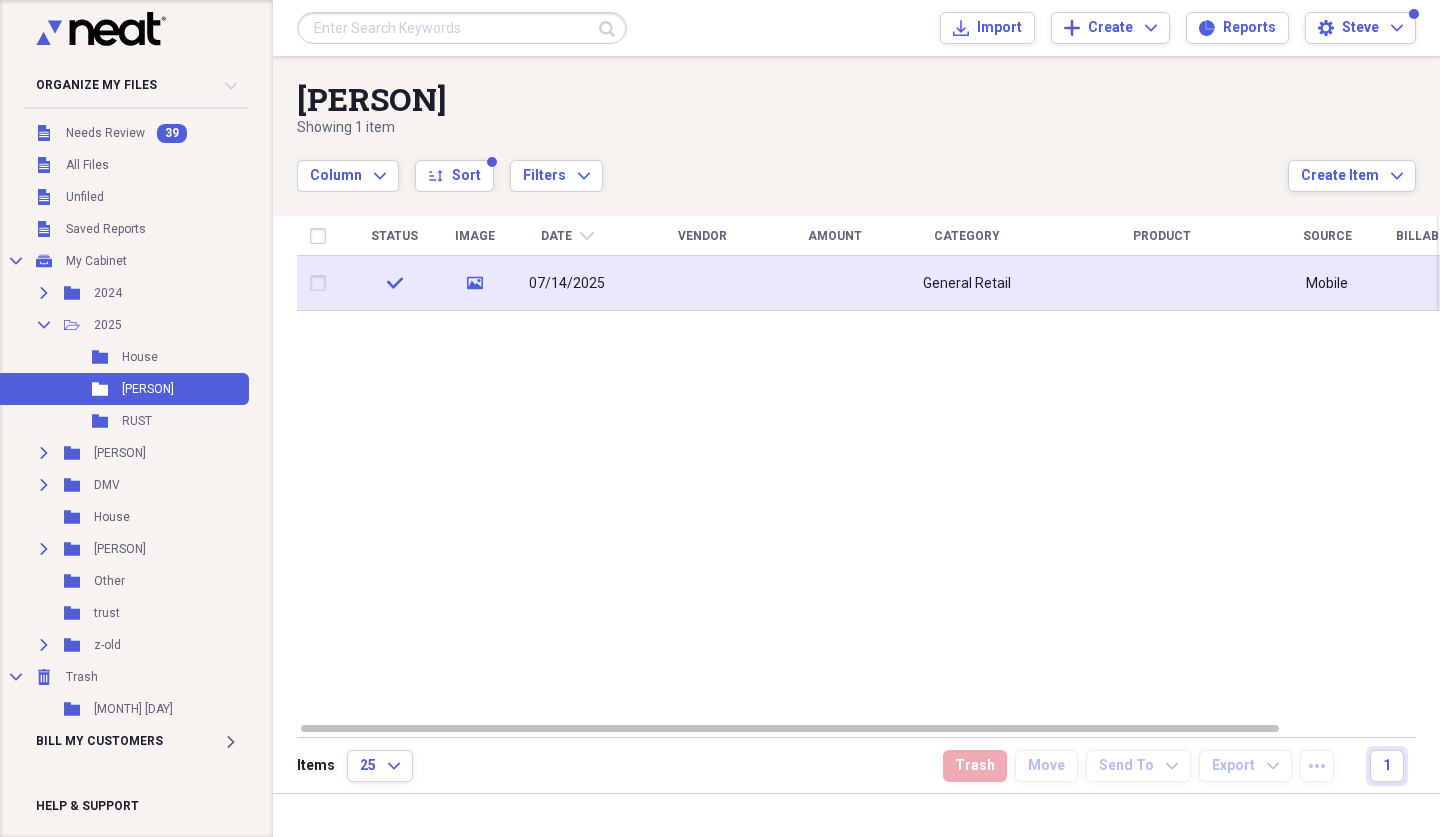 click on "media" 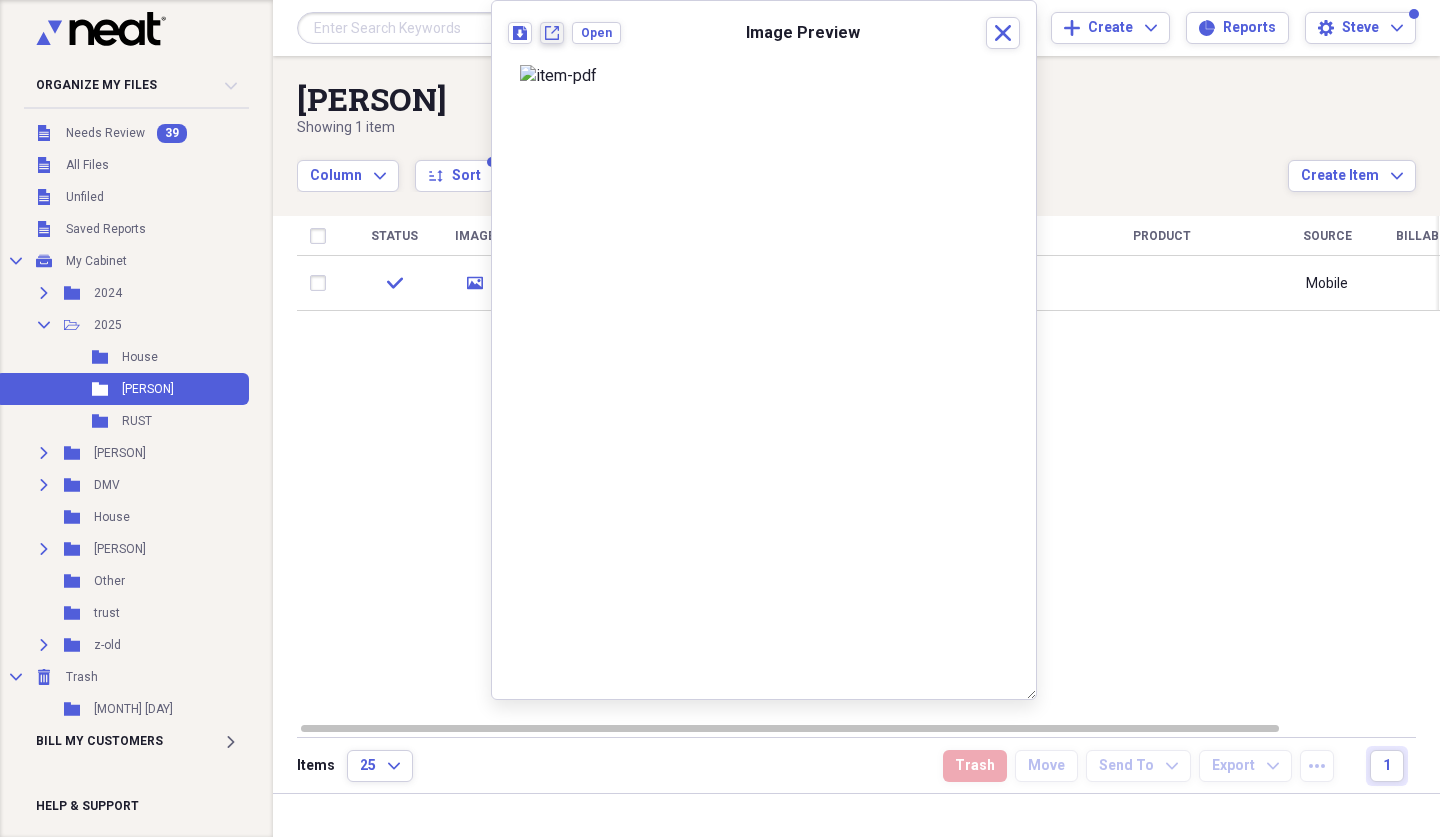 click on "New tab" 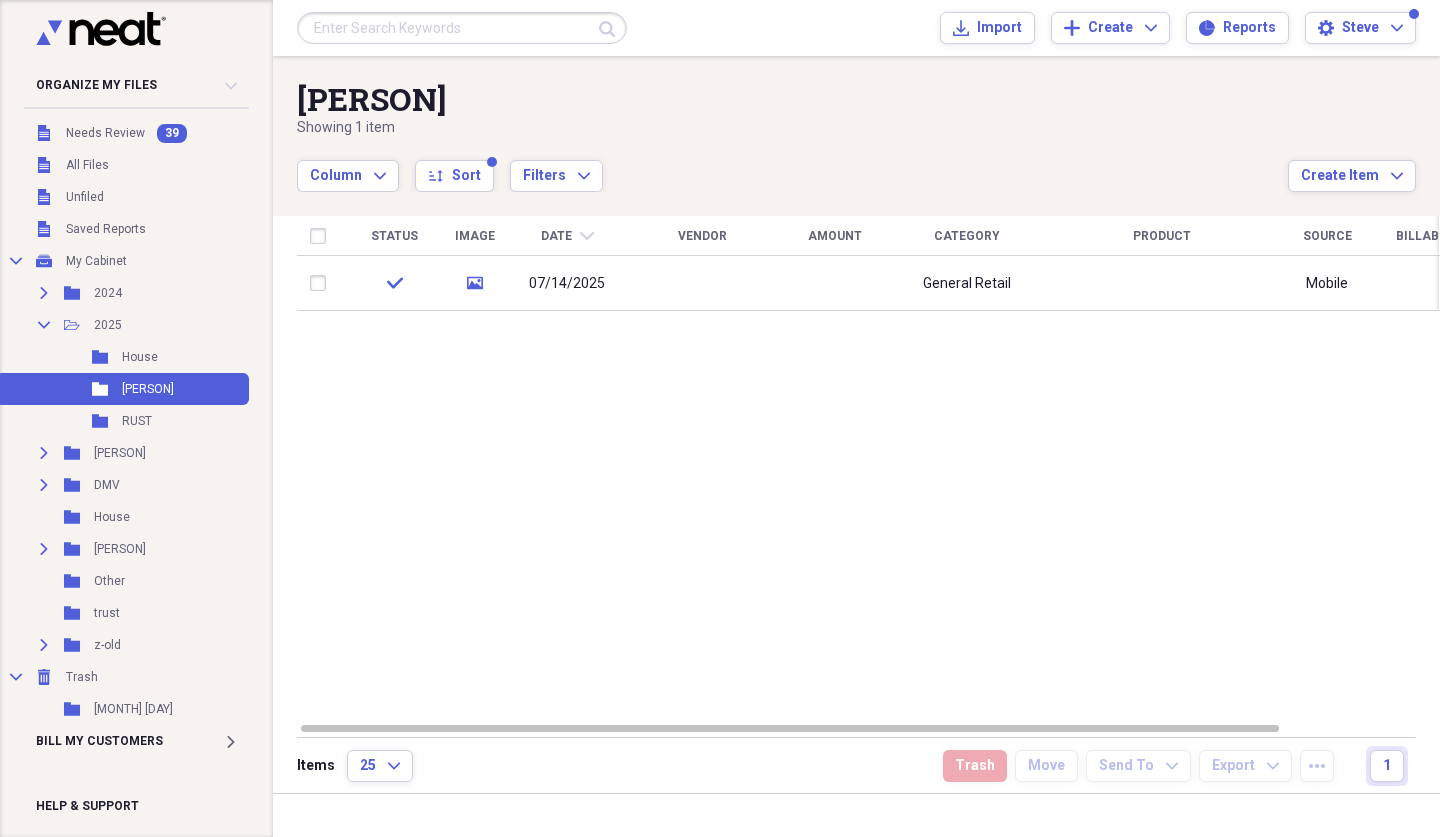 click on "Folder RUST Add Folder" at bounding box center (122, 421) 